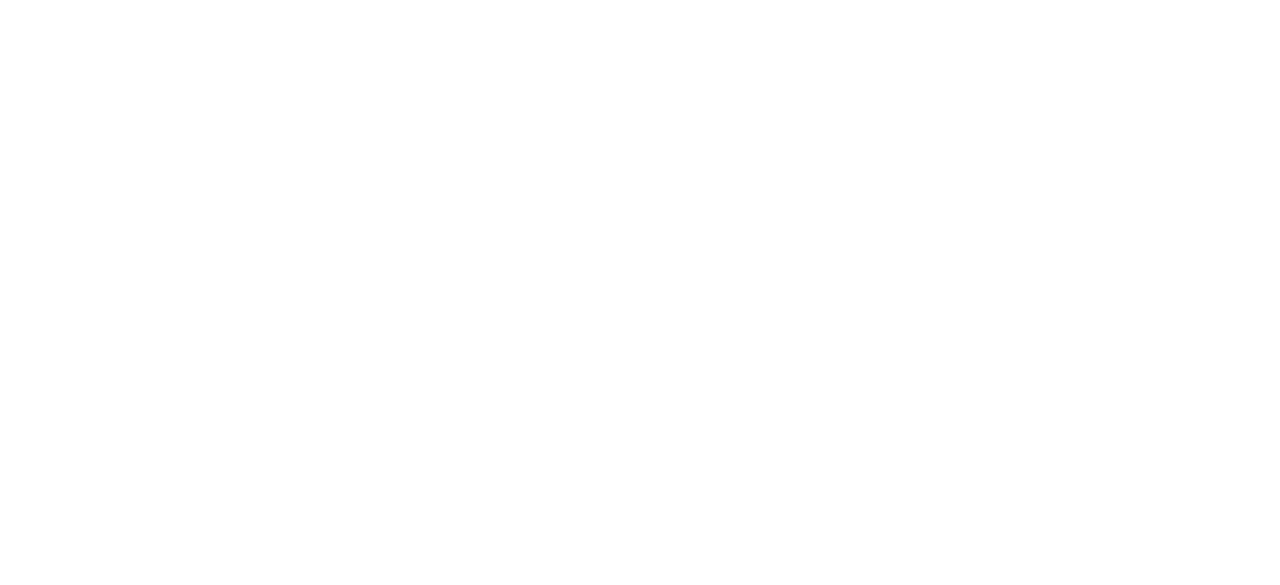 scroll, scrollTop: 0, scrollLeft: 0, axis: both 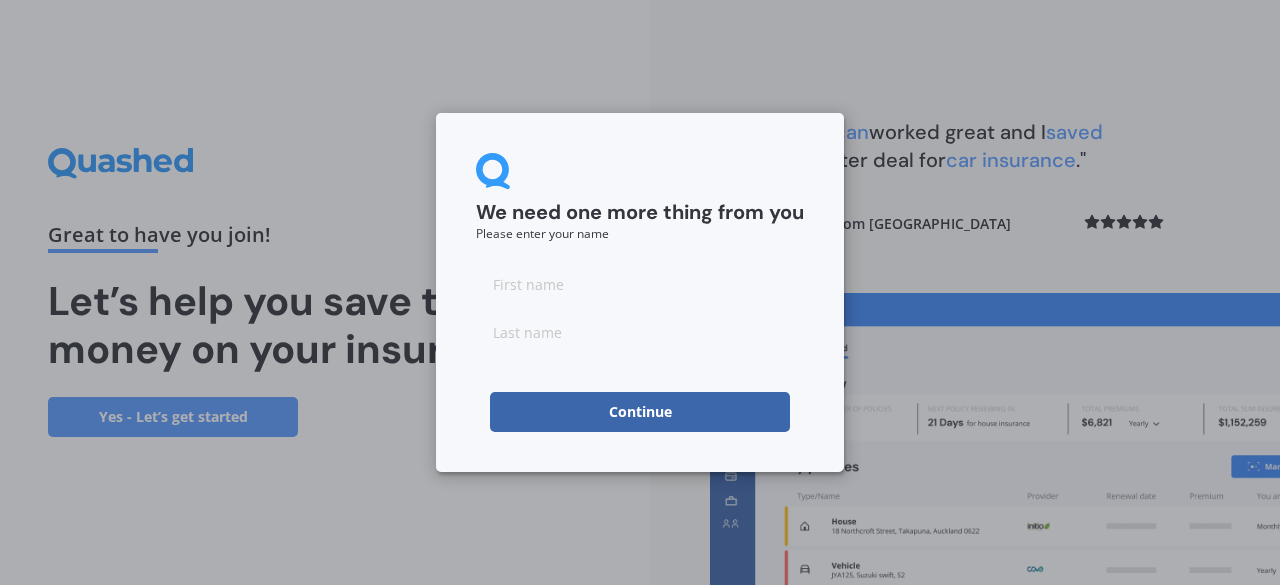 click at bounding box center [640, 284] 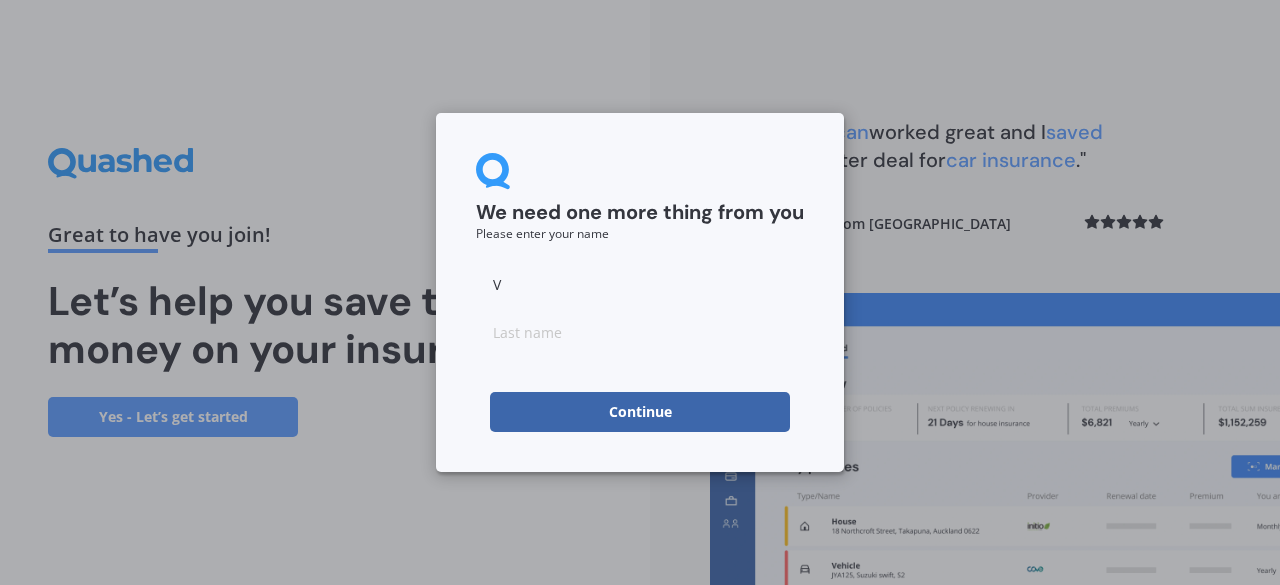 type on "V" 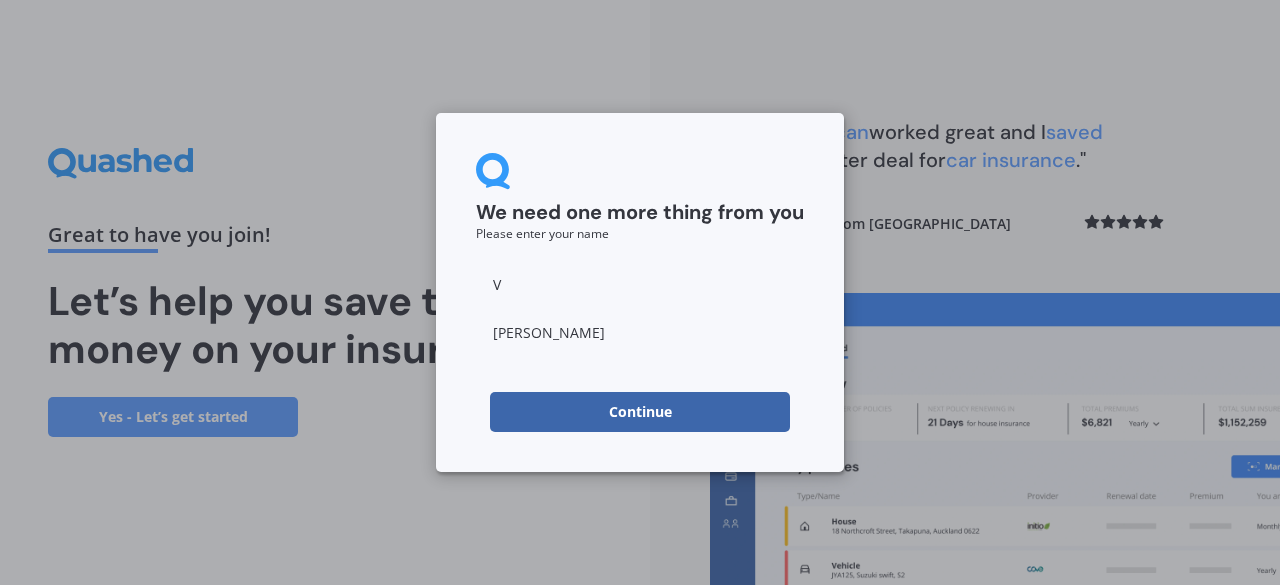 type on "Matthews" 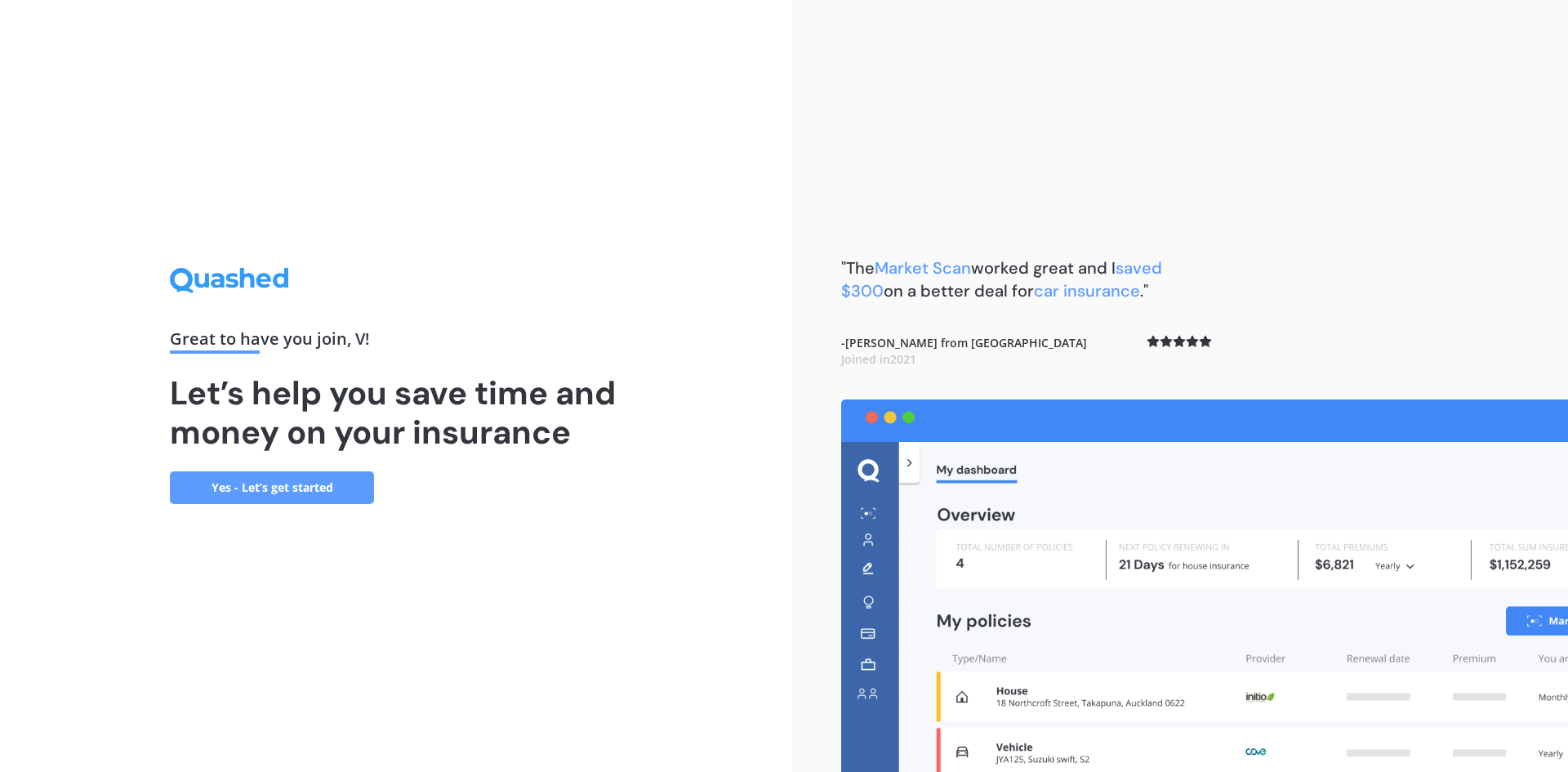click on "Yes - Let’s get started" at bounding box center (272, 488) 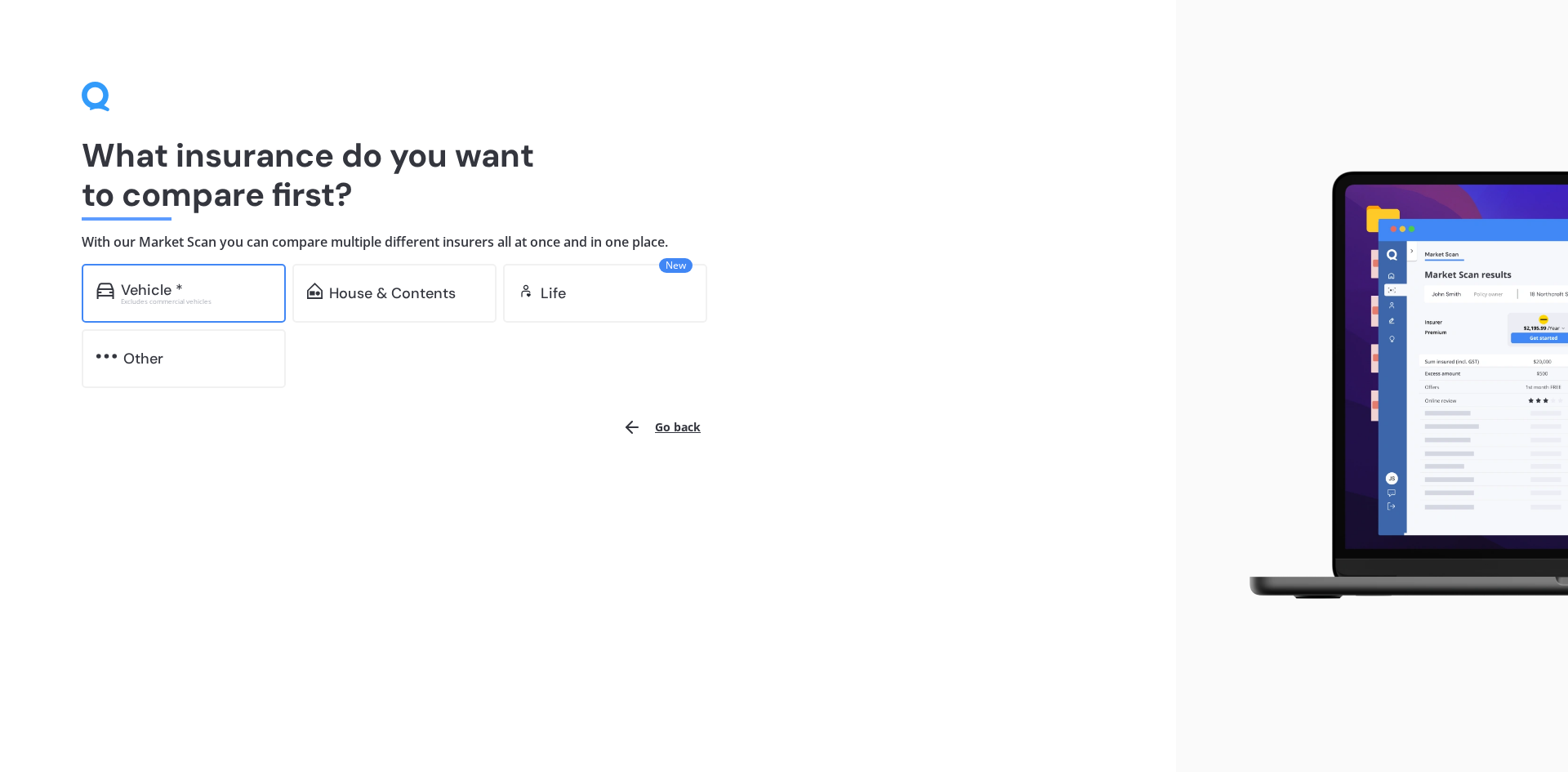 click on "Vehicle * Excludes commercial vehicles" at bounding box center [184, 293] 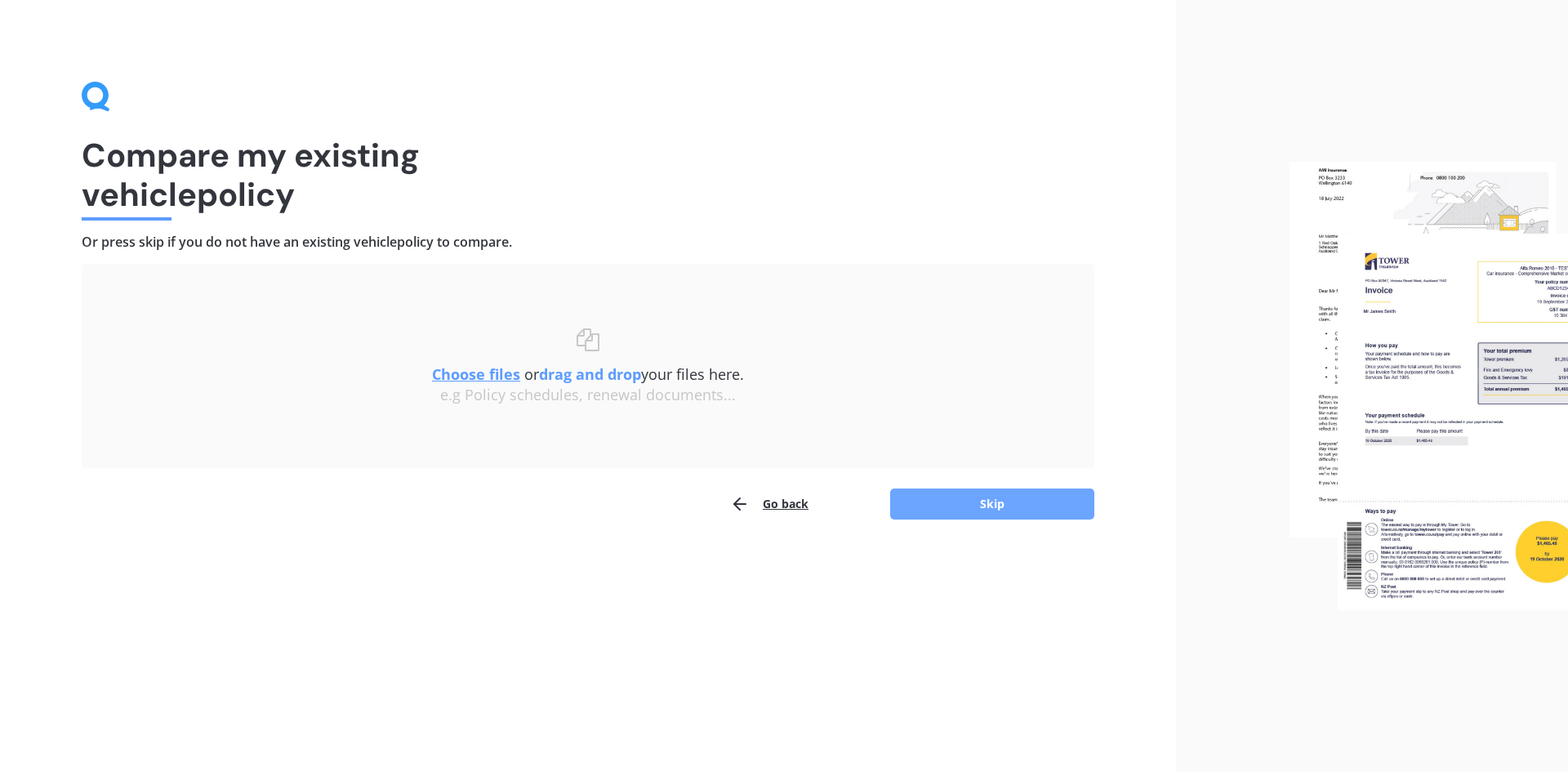 click on "Skip" at bounding box center (992, 504) 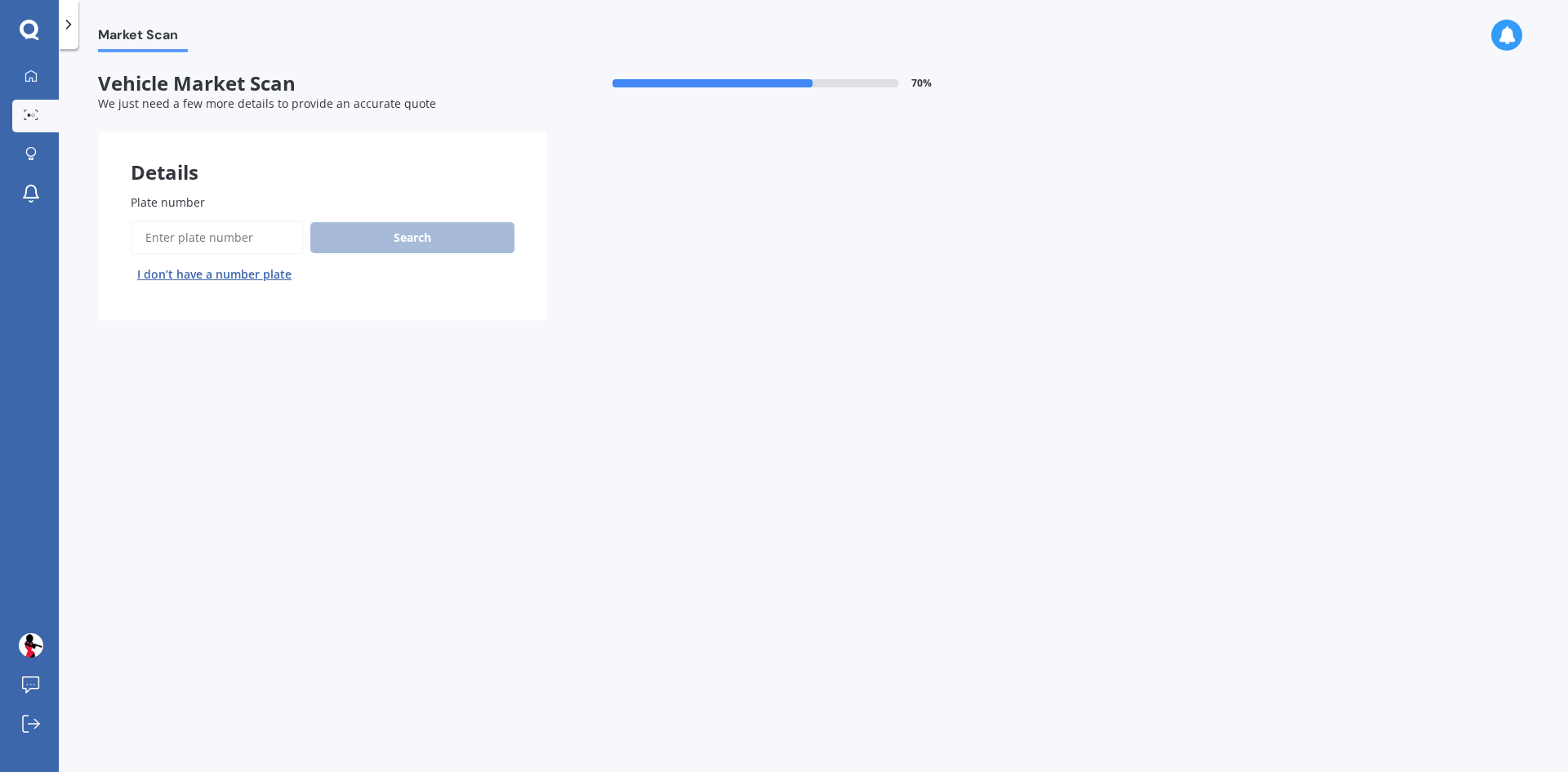 click on "Plate number" at bounding box center (217, 238) 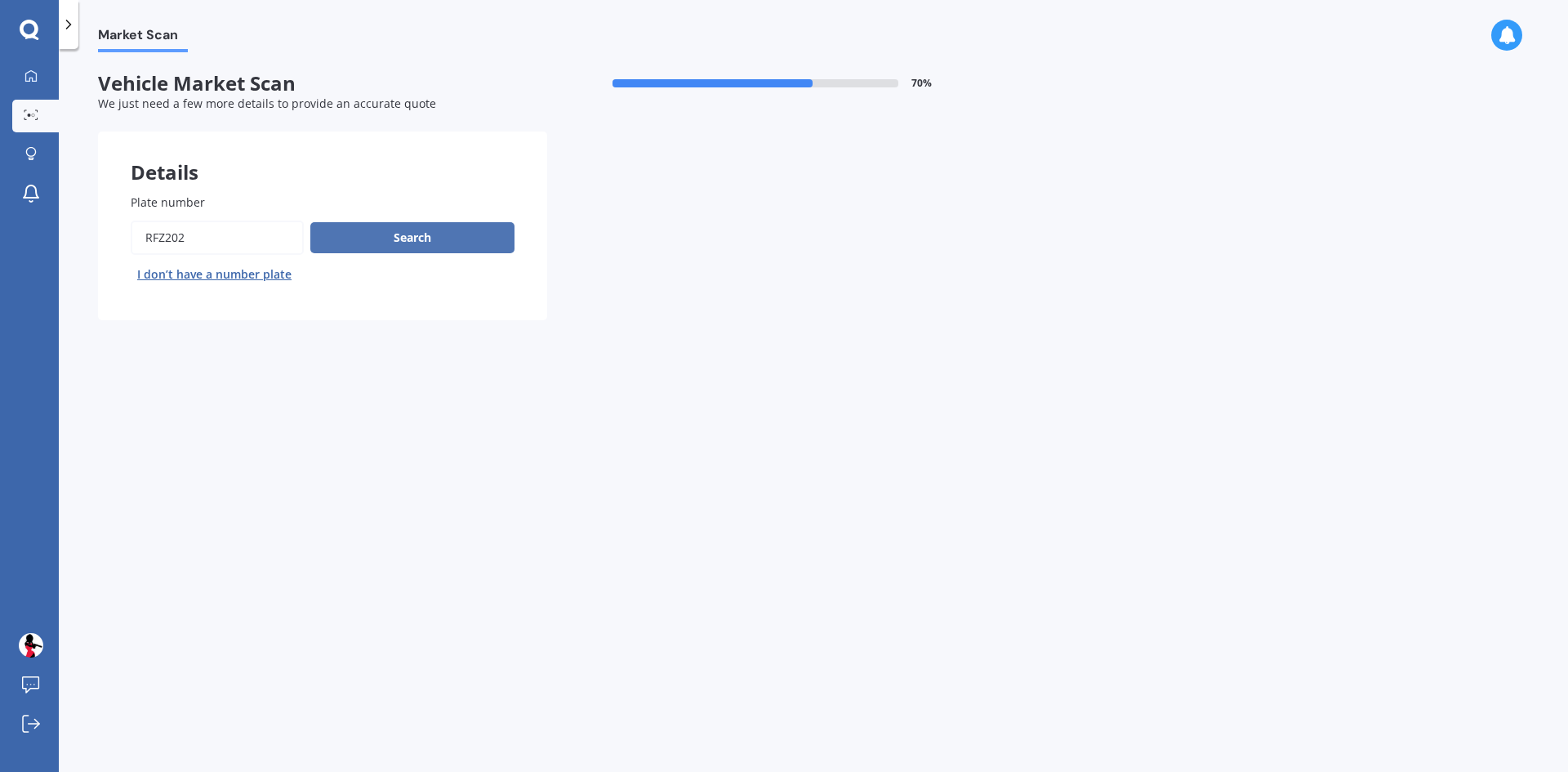type on "rfz202" 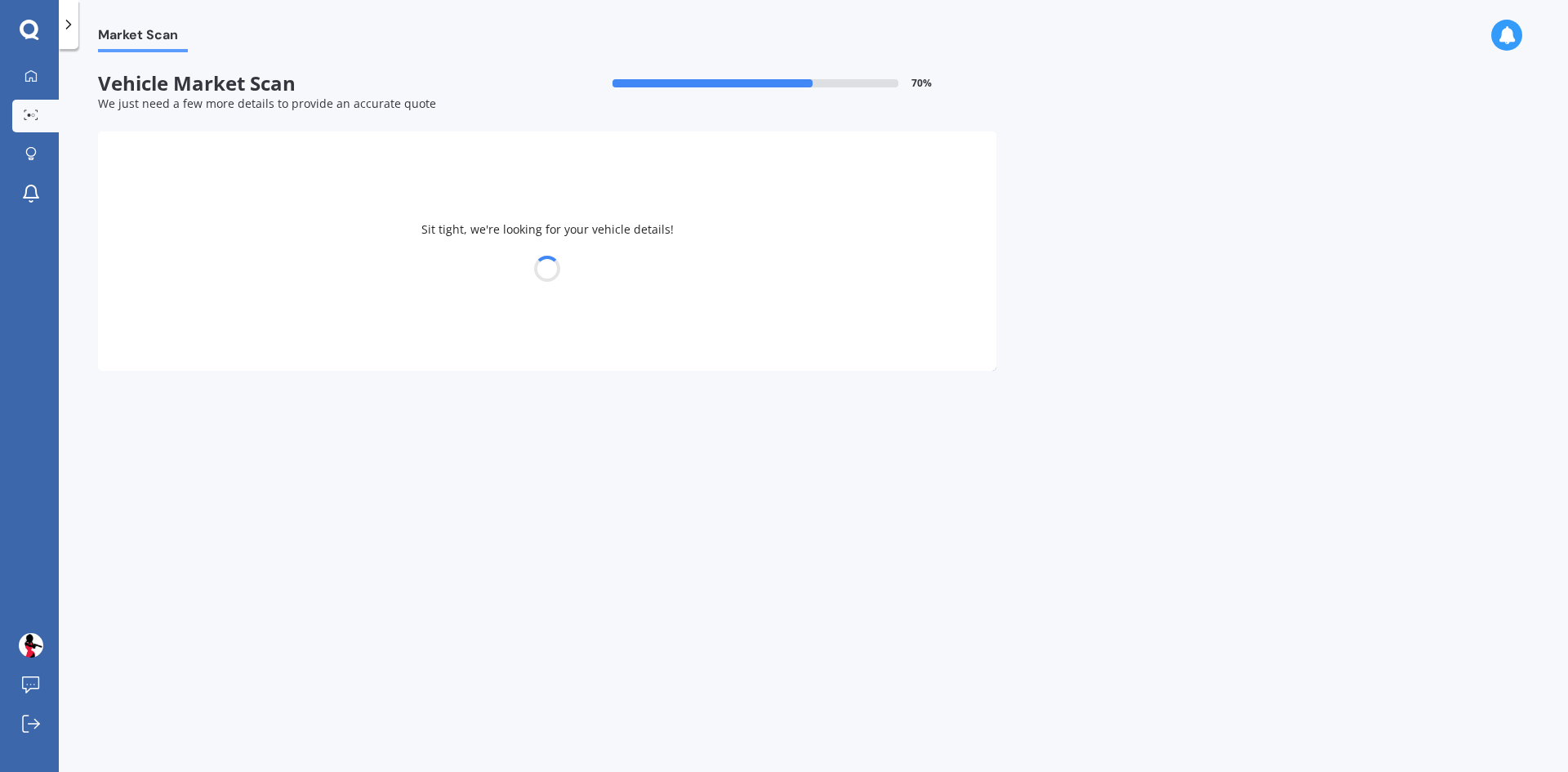 select on "TOYOTA" 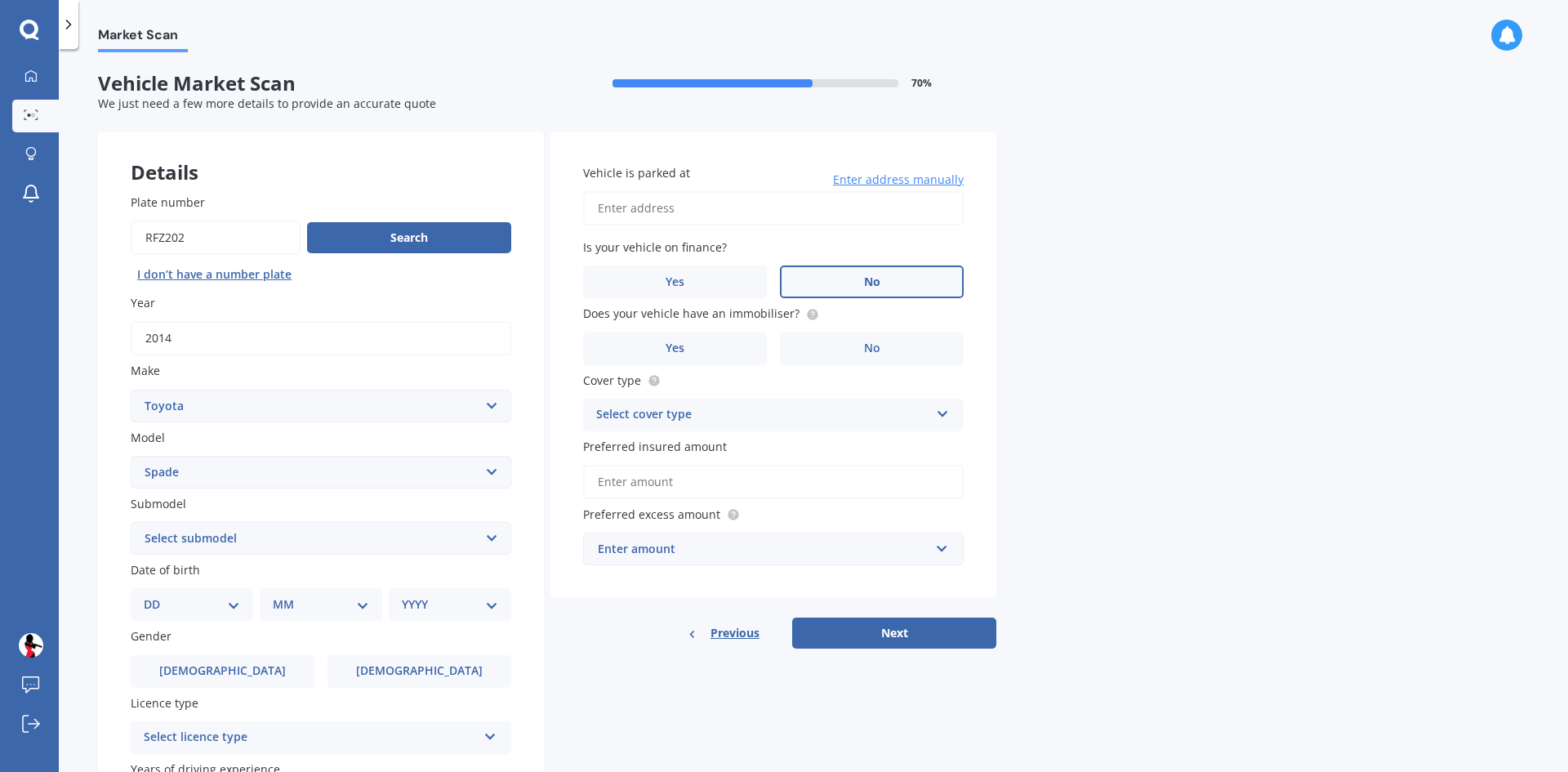 click on "No" at bounding box center (871, 282) 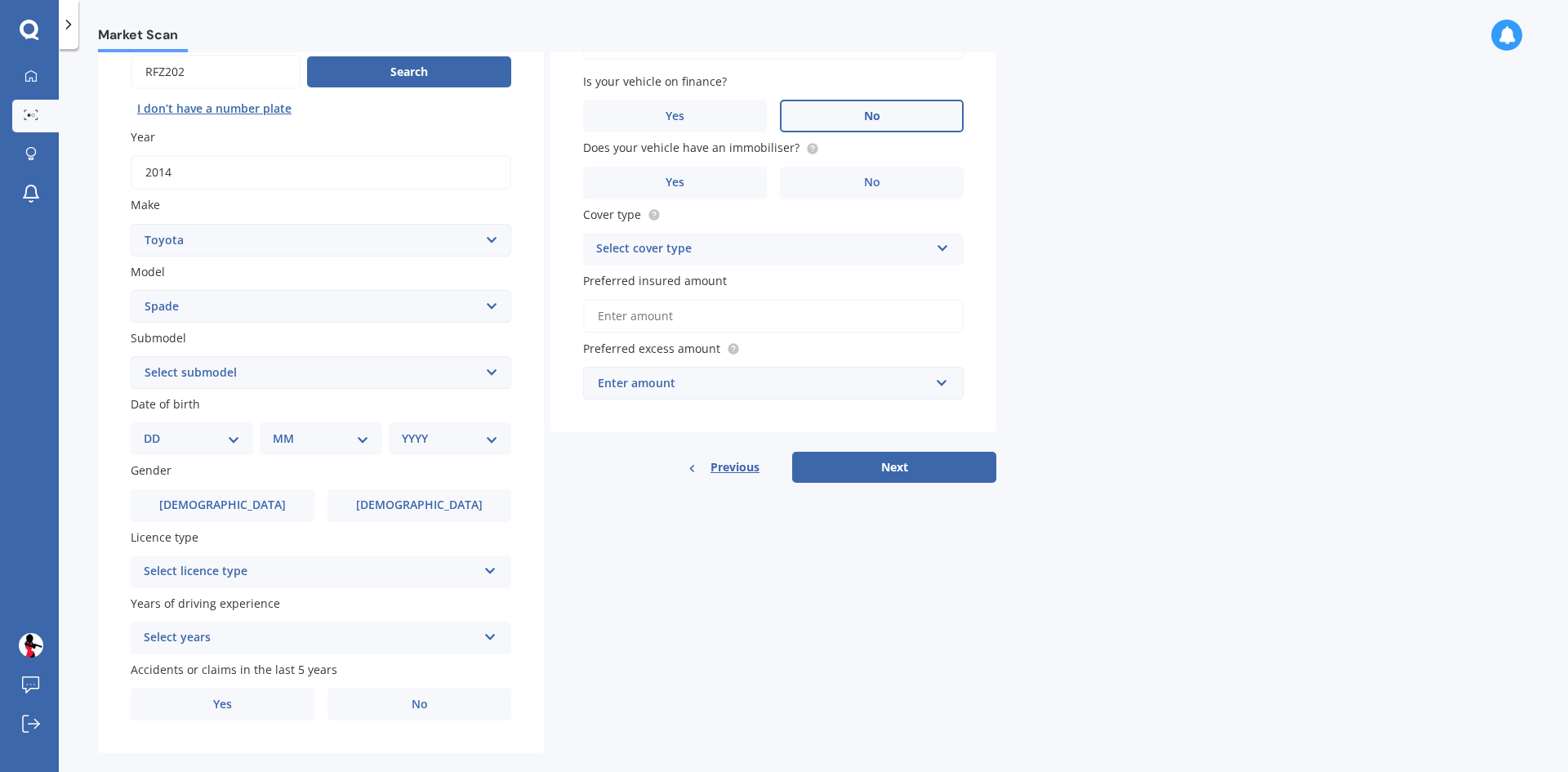 scroll, scrollTop: 190, scrollLeft: 0, axis: vertical 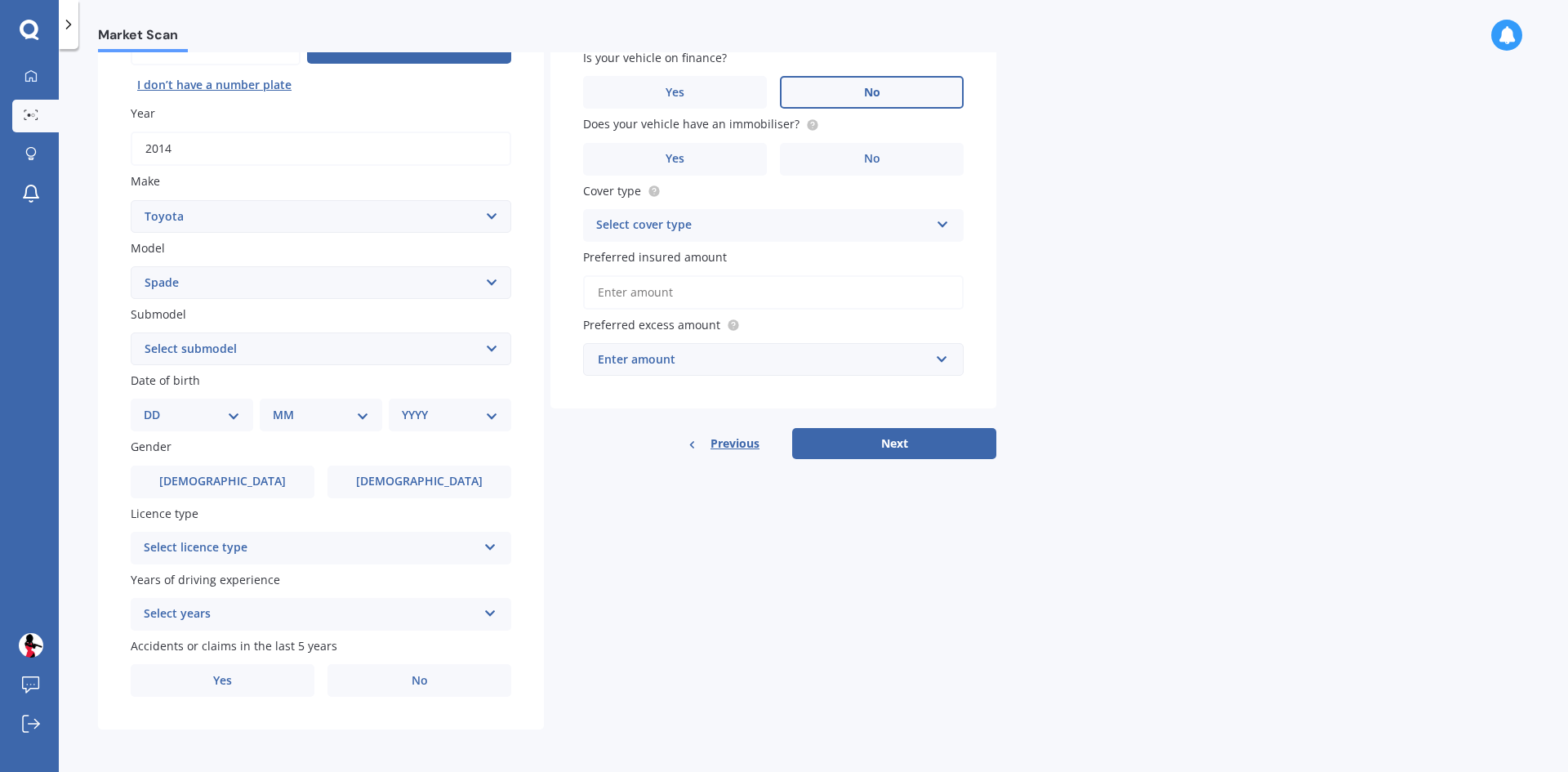 click on "DD 01 02 03 04 05 06 07 08 09 10 11 12 13 14 15 16 17 18 19 20 21 22 23 24 25 26 27 28 29 30 31" at bounding box center [192, 415] 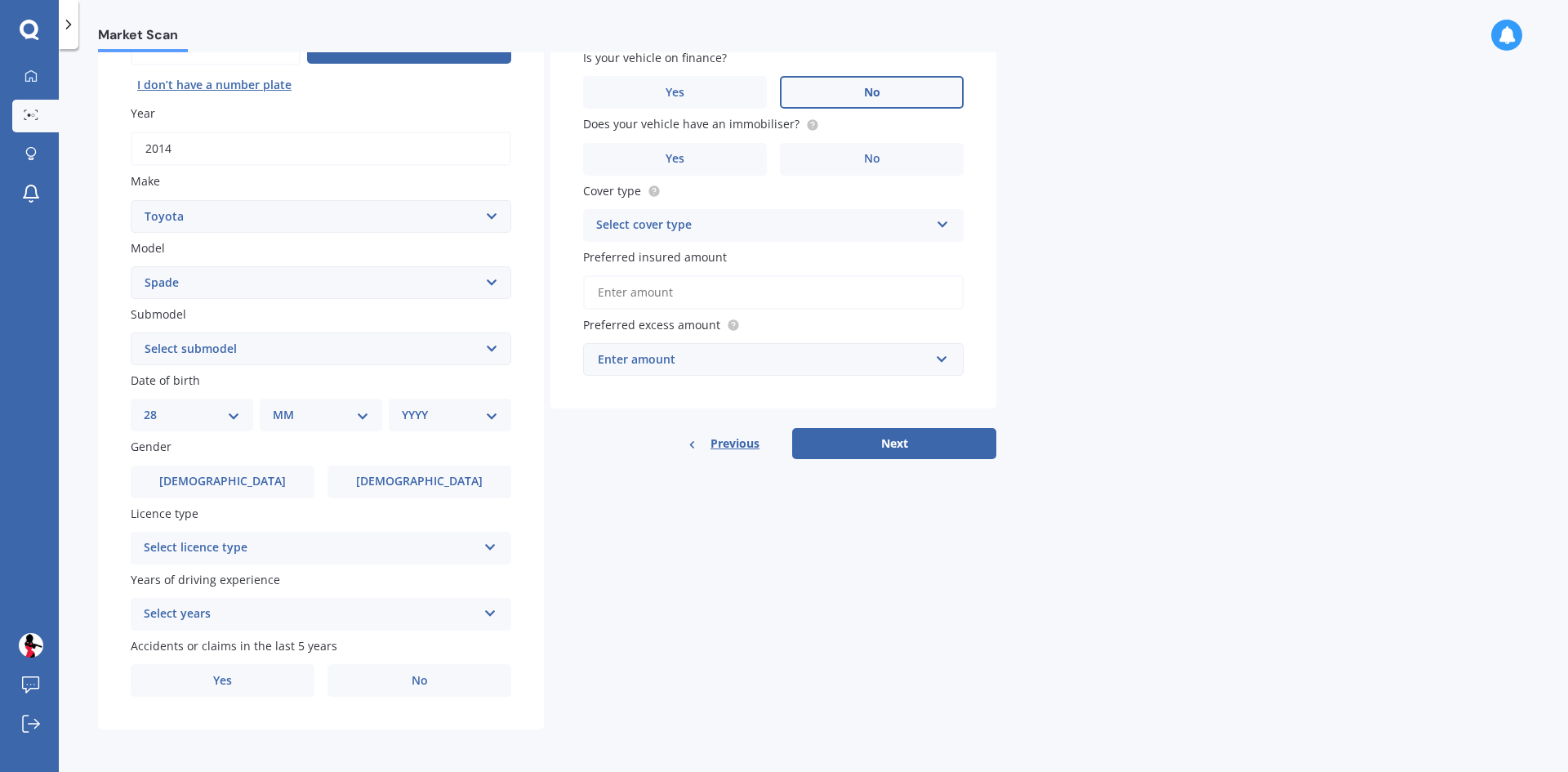 click on "DD 01 02 03 04 05 06 07 08 09 10 11 12 13 14 15 16 17 18 19 20 21 22 23 24 25 26 27 28 29 30 31" at bounding box center (192, 415) 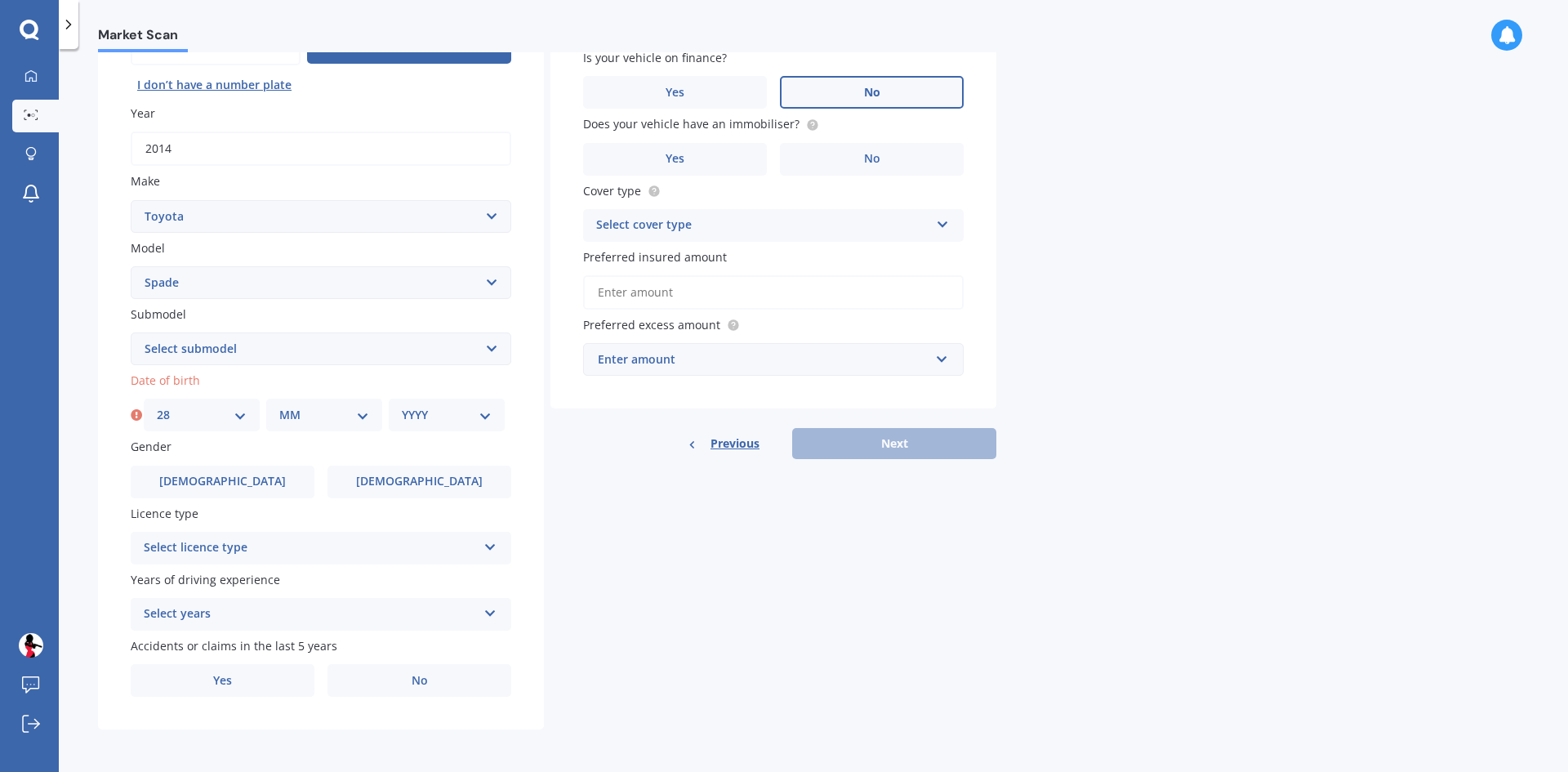 click on "MM 01 02 03 04 05 06 07 08 09 10 11 12" at bounding box center [324, 415] 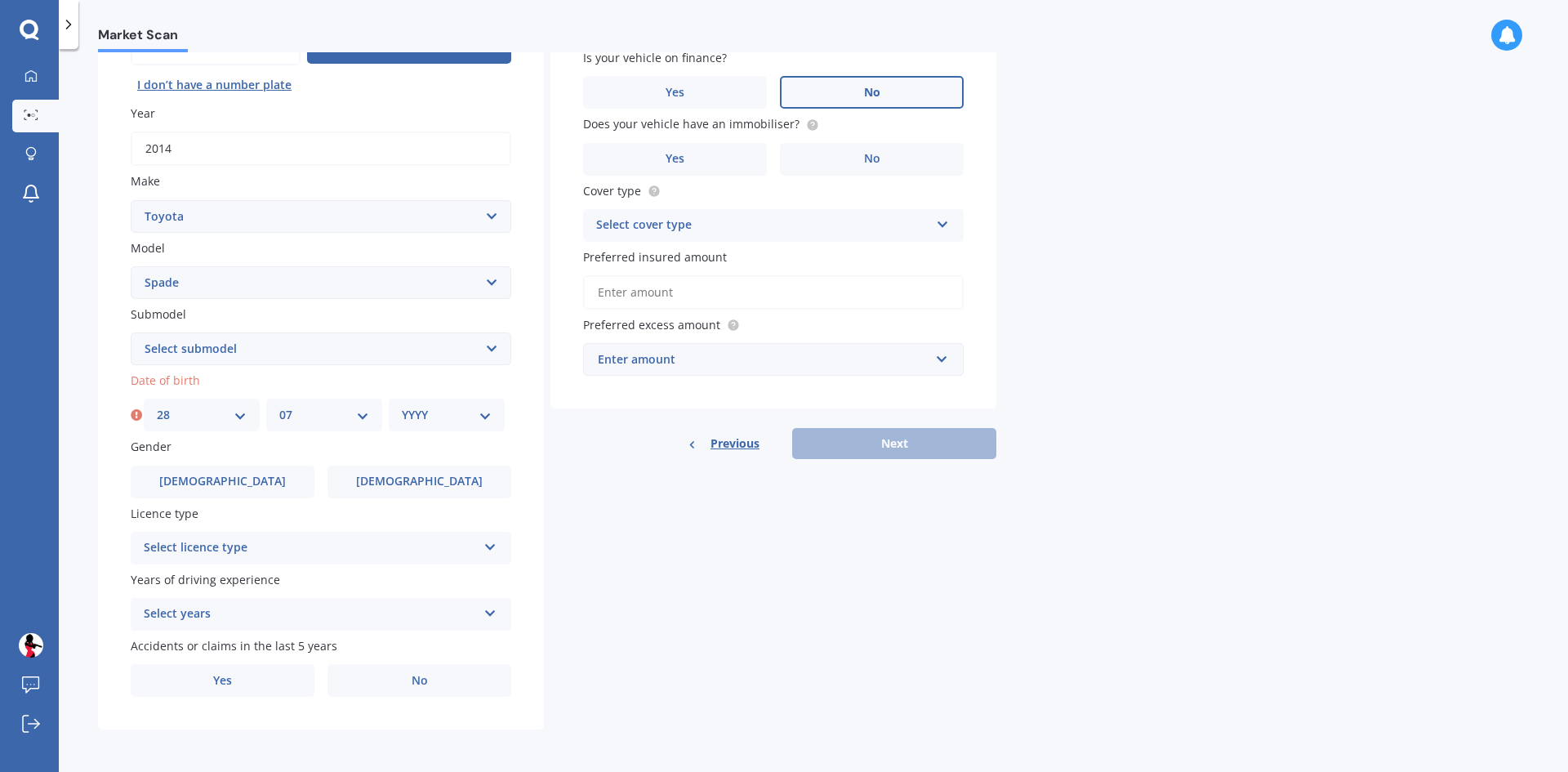 click on "MM 01 02 03 04 05 06 07 08 09 10 11 12" at bounding box center [324, 415] 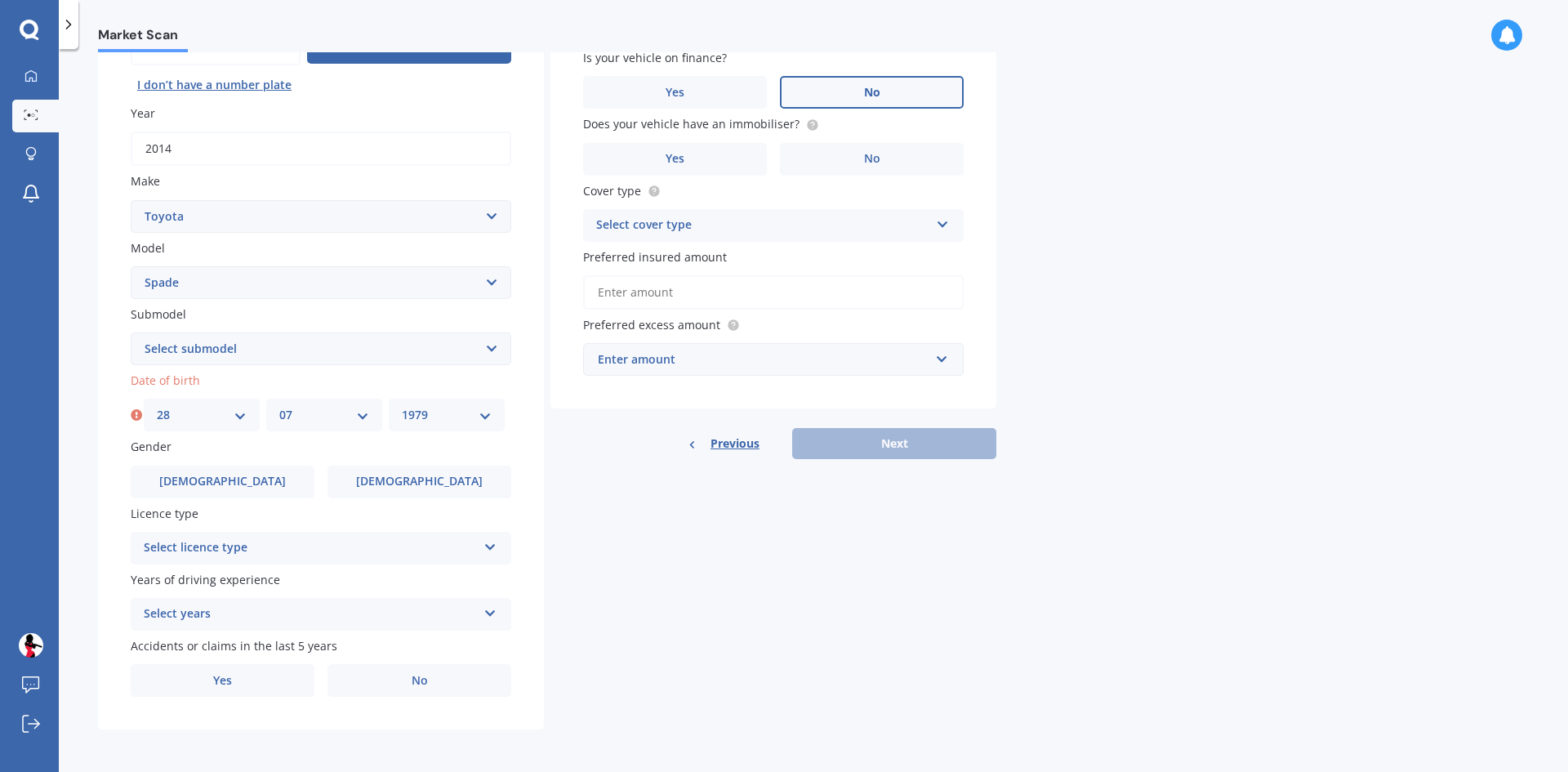 click on "YYYY 2025 2024 2023 2022 2021 2020 2019 2018 2017 2016 2015 2014 2013 2012 2011 2010 2009 2008 2007 2006 2005 2004 2003 2002 2001 2000 1999 1998 1997 1996 1995 1994 1993 1992 1991 1990 1989 1988 1987 1986 1985 1984 1983 1982 1981 1980 1979 1978 1977 1976 1975 1974 1973 1972 1971 1970 1969 1968 1967 1966 1965 1964 1963 1962 1961 1960 1959 1958 1957 1956 1955 1954 1953 1952 1951 1950 1949 1948 1947 1946 1945 1944 1943 1942 1941 1940 1939 1938 1937 1936 1935 1934 1933 1932 1931 1930 1929 1928 1927 1926" at bounding box center [447, 415] 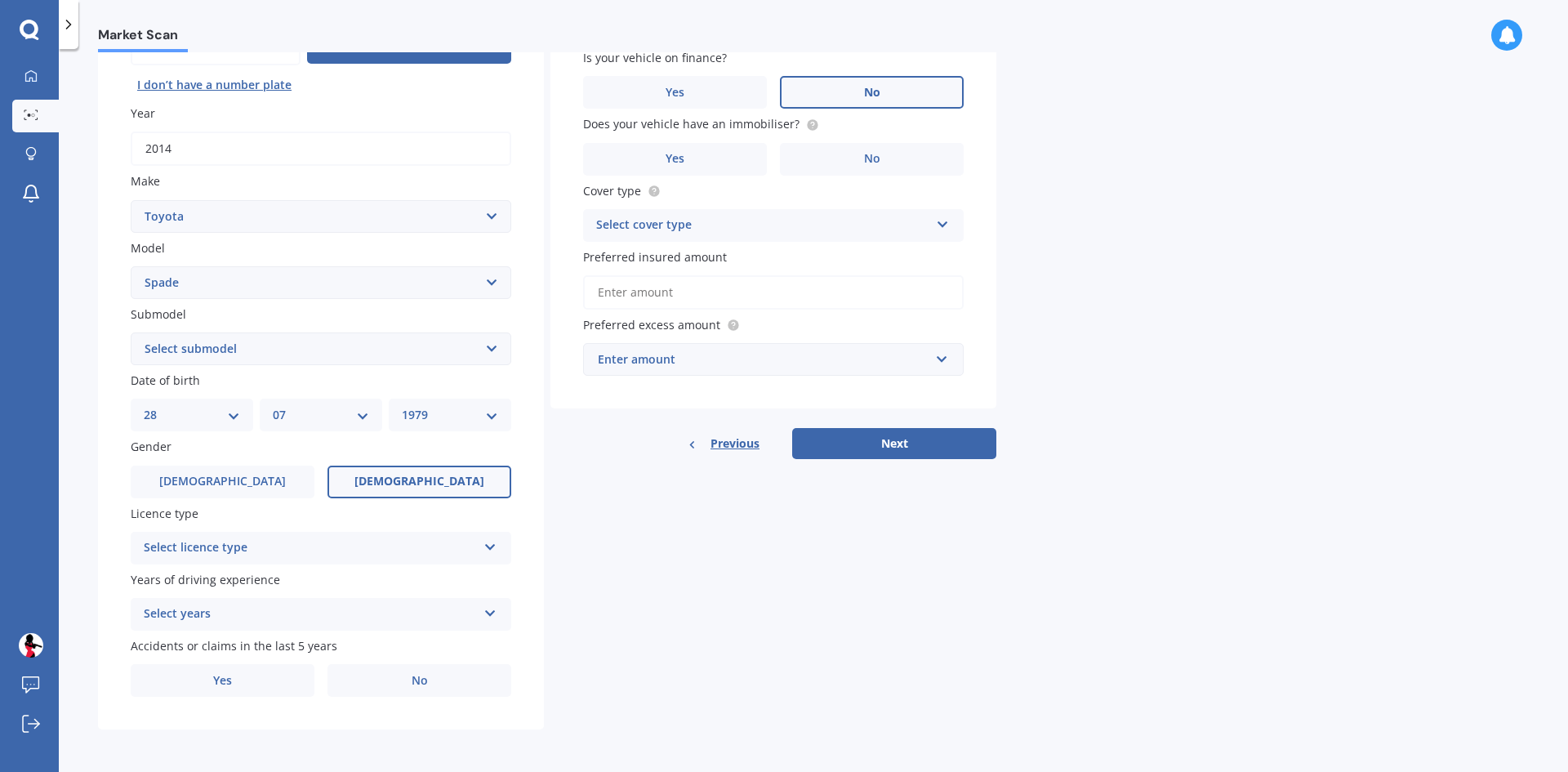 click on "Female" at bounding box center (419, 481) 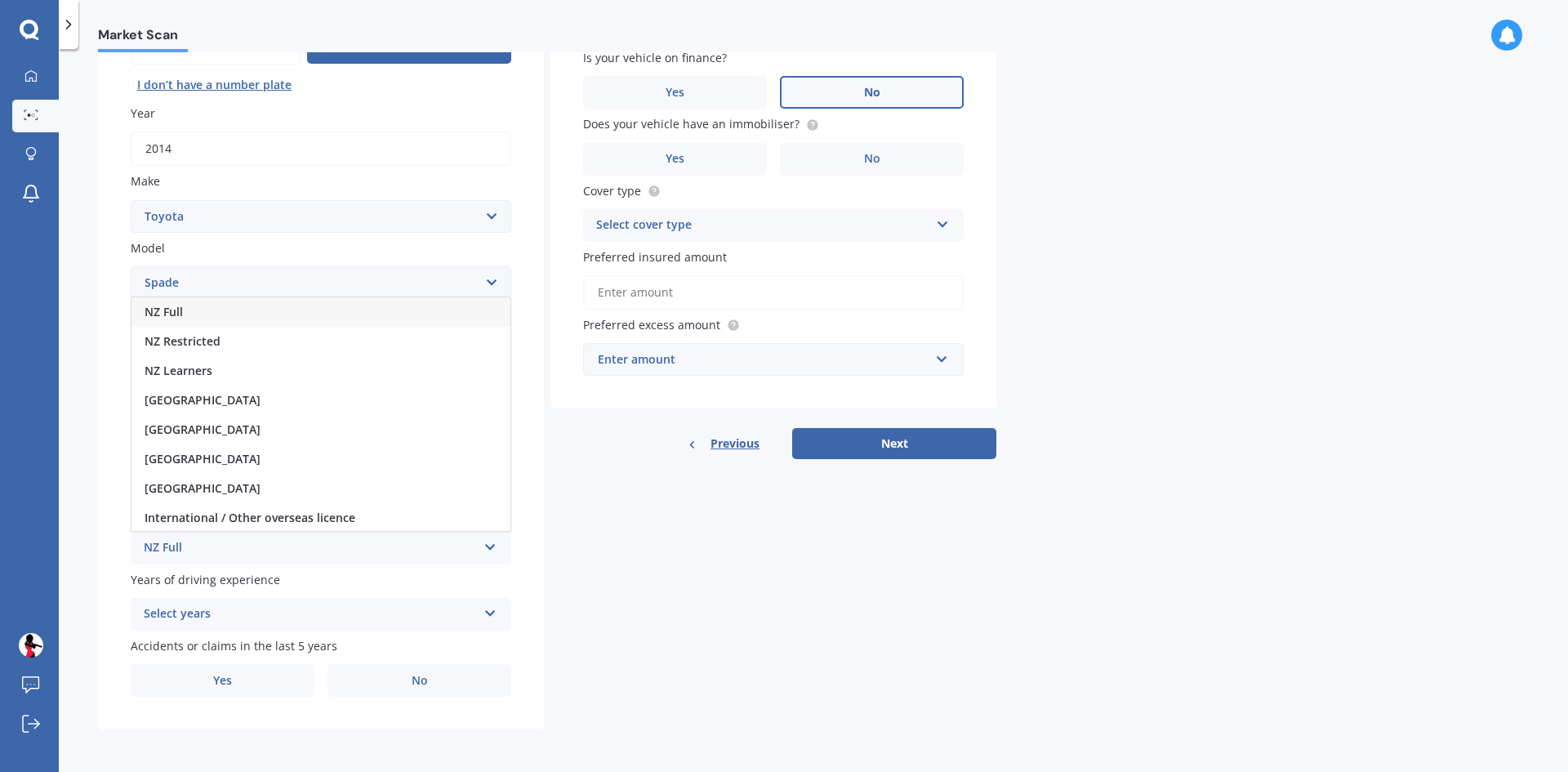 click on "NZ Full" at bounding box center (321, 312) 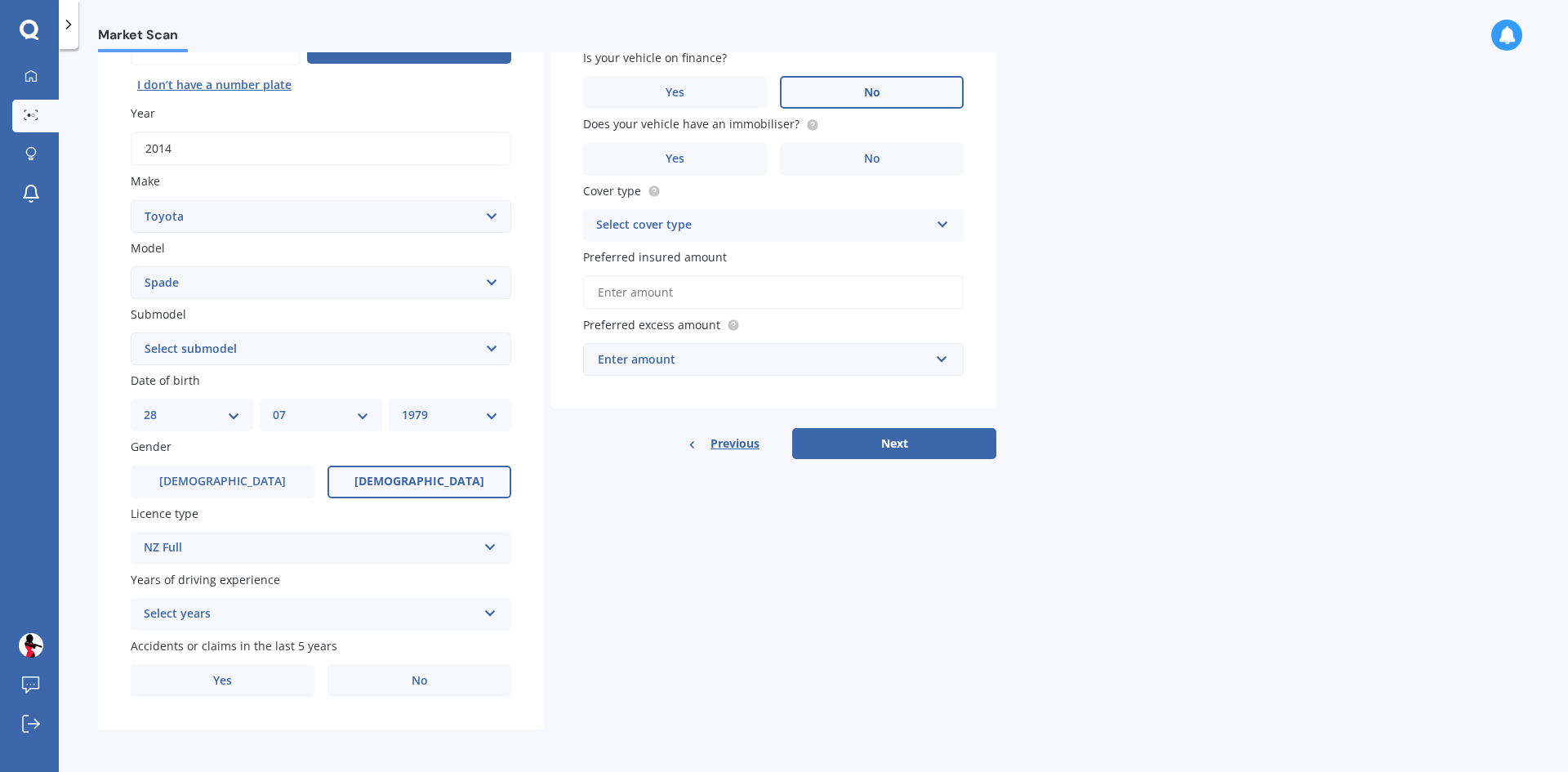 click on "Select years" at bounding box center (310, 614) 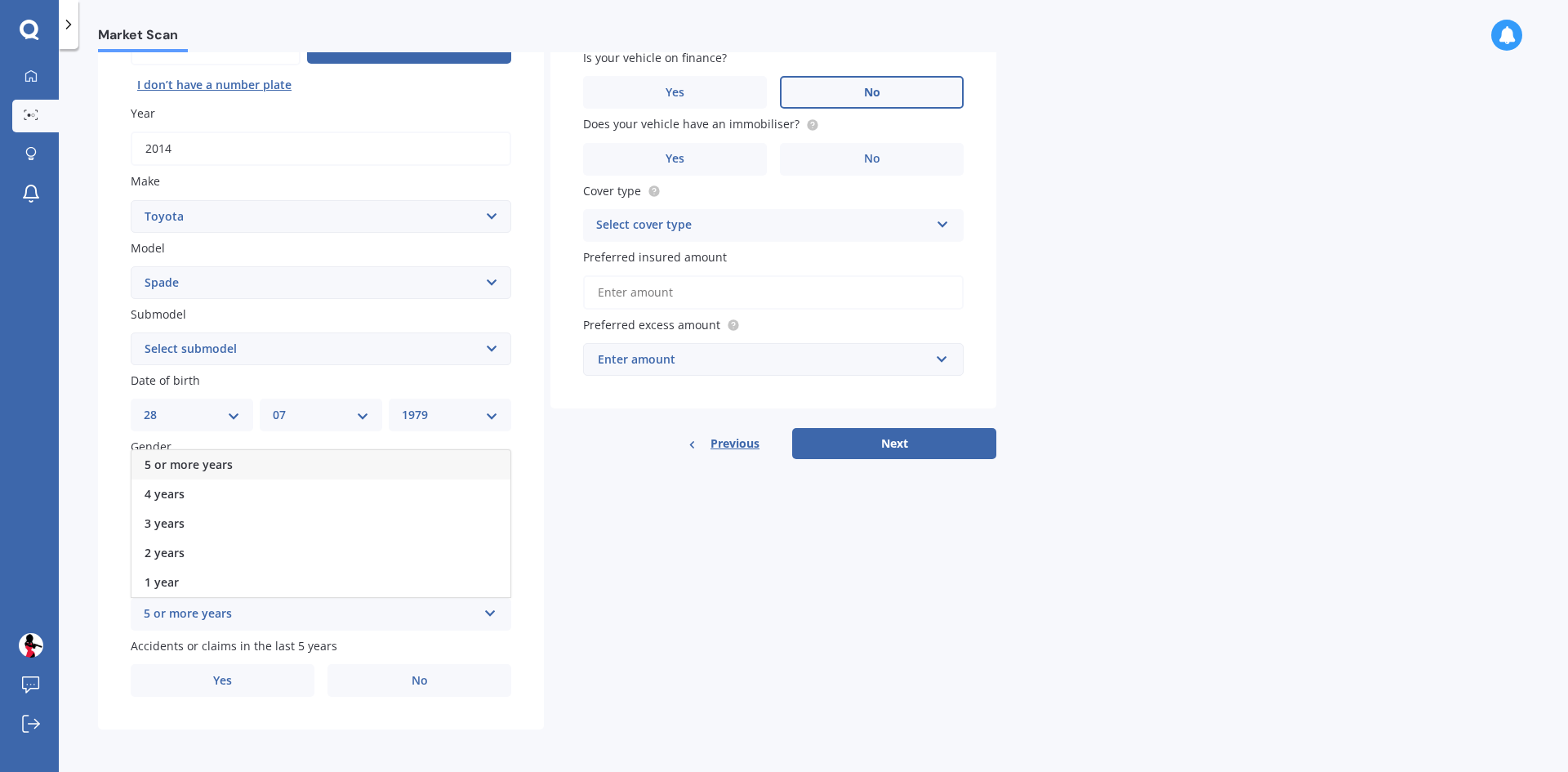 click on "5 or more years" at bounding box center (321, 465) 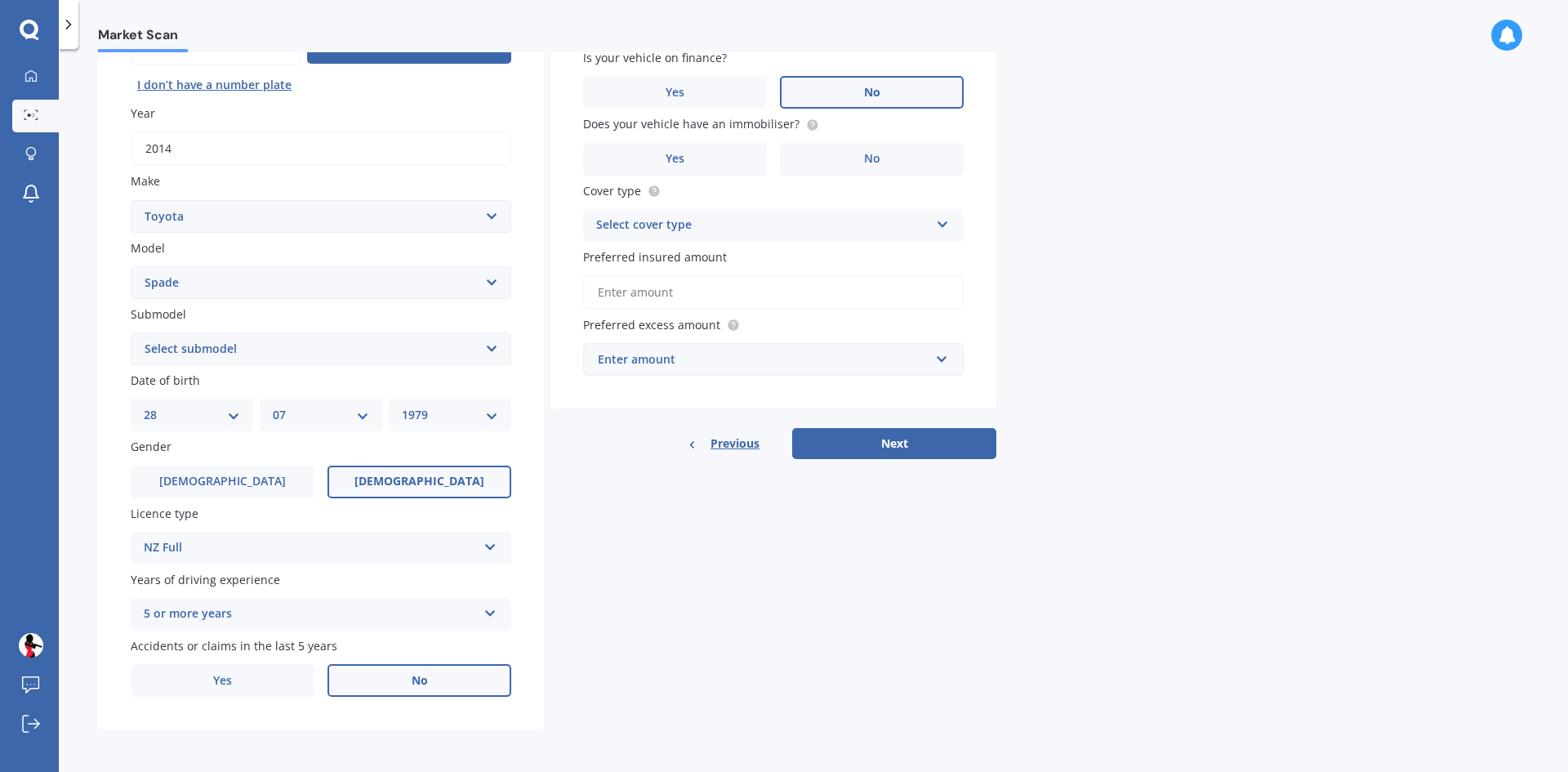 click on "No" at bounding box center (419, 681) 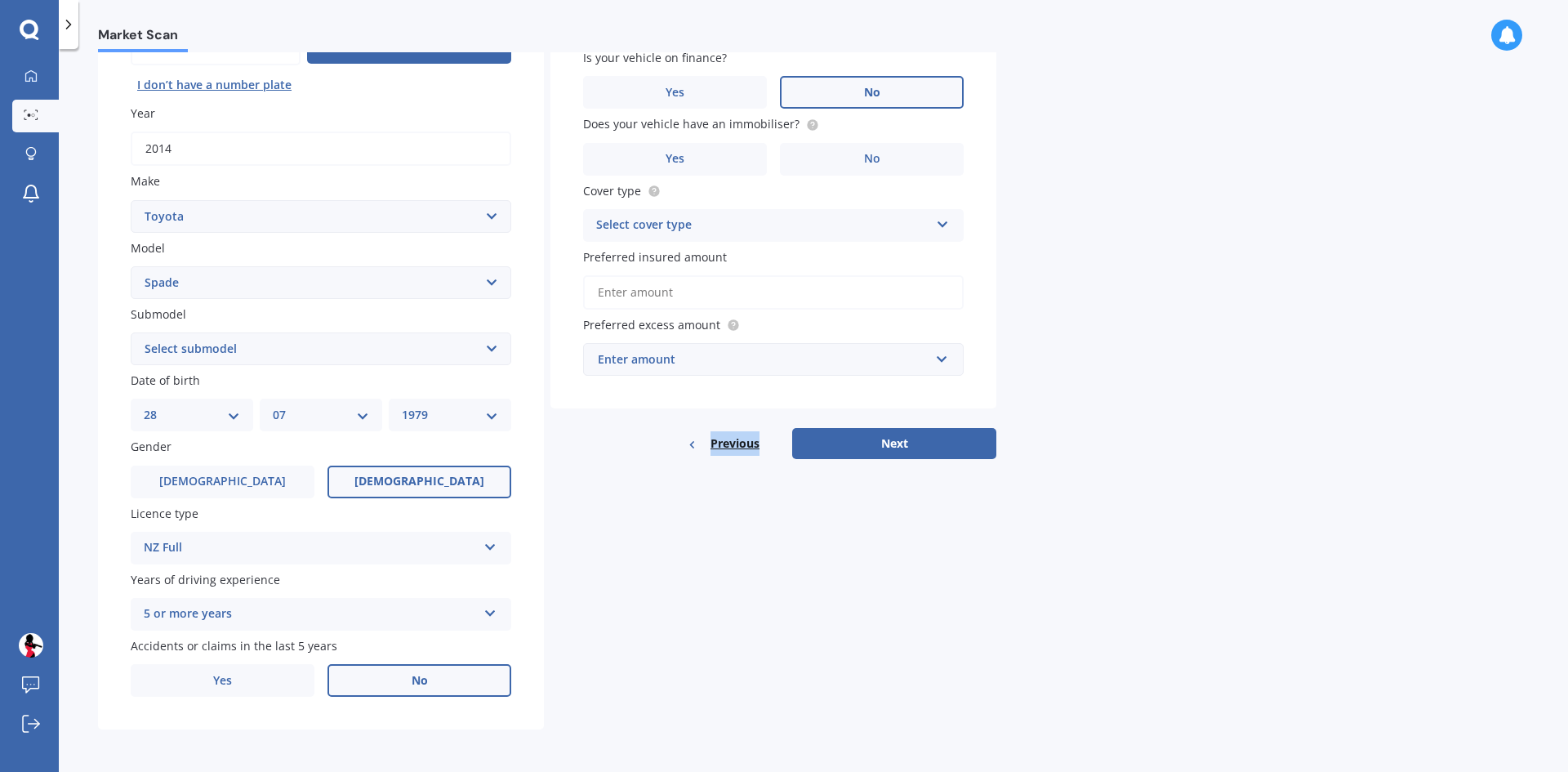 drag, startPoint x: 1559, startPoint y: 418, endPoint x: 1544, endPoint y: 332, distance: 87.298339 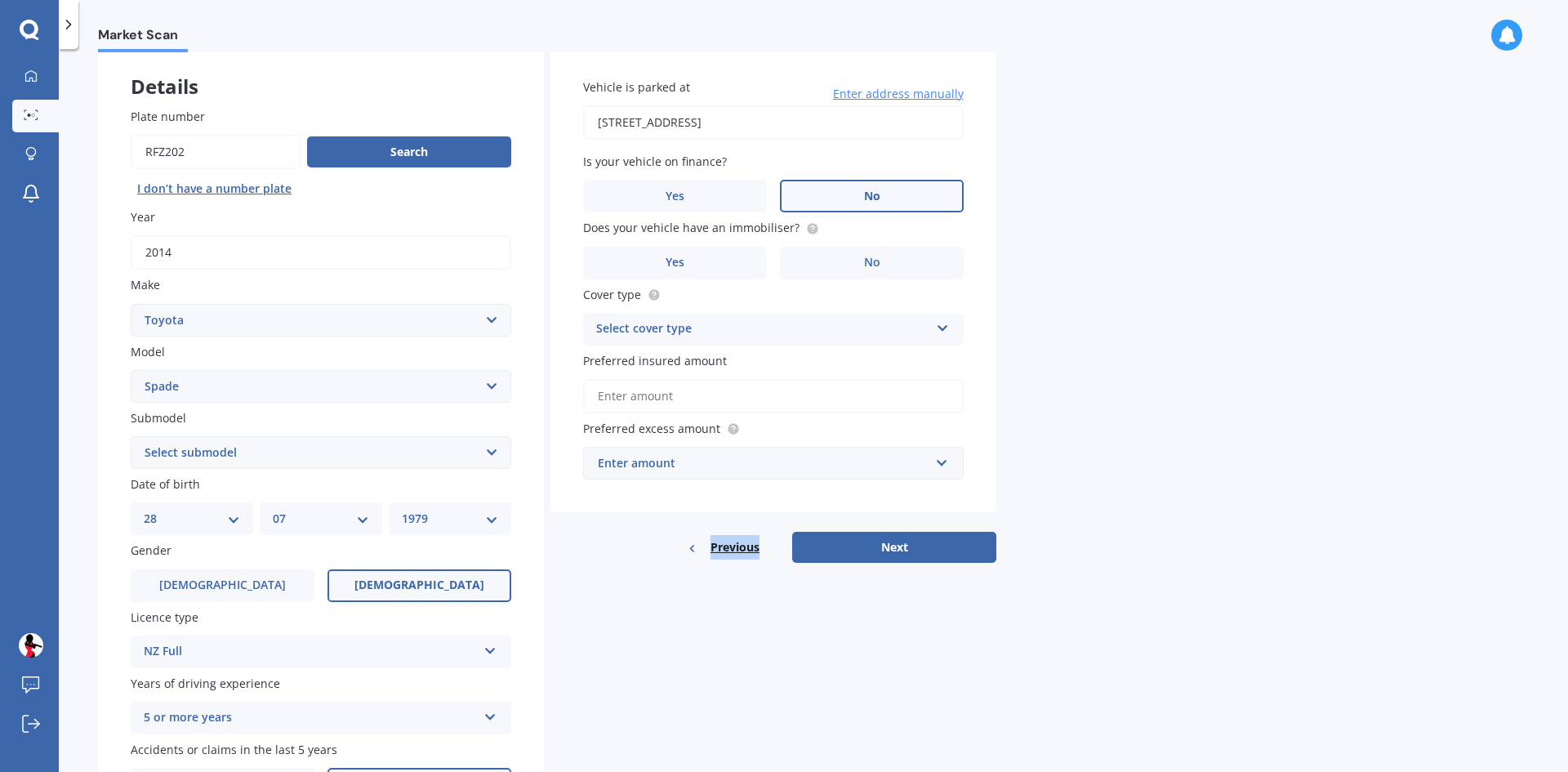 scroll, scrollTop: 0, scrollLeft: 0, axis: both 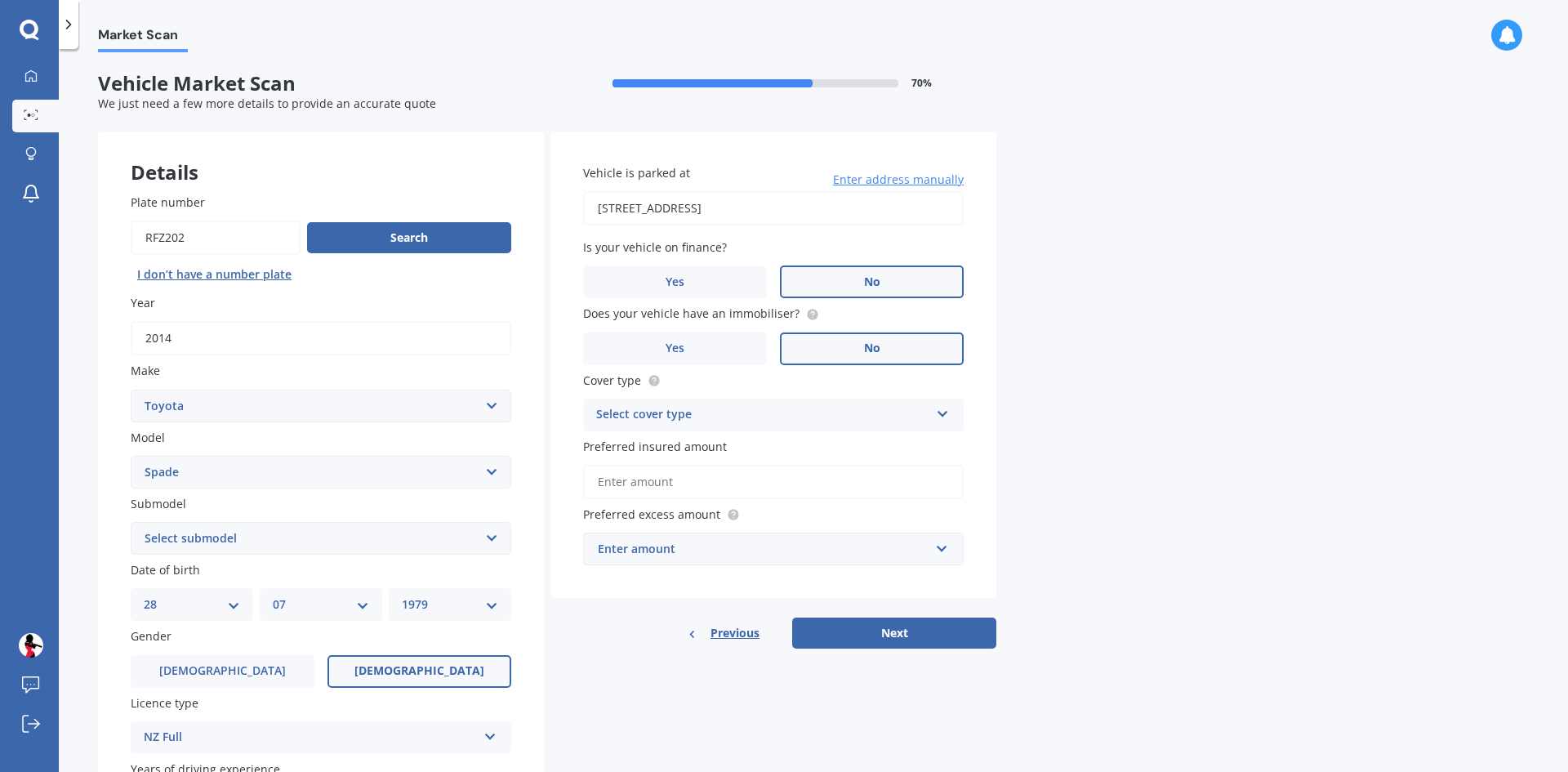 click on "No" at bounding box center [871, 349] 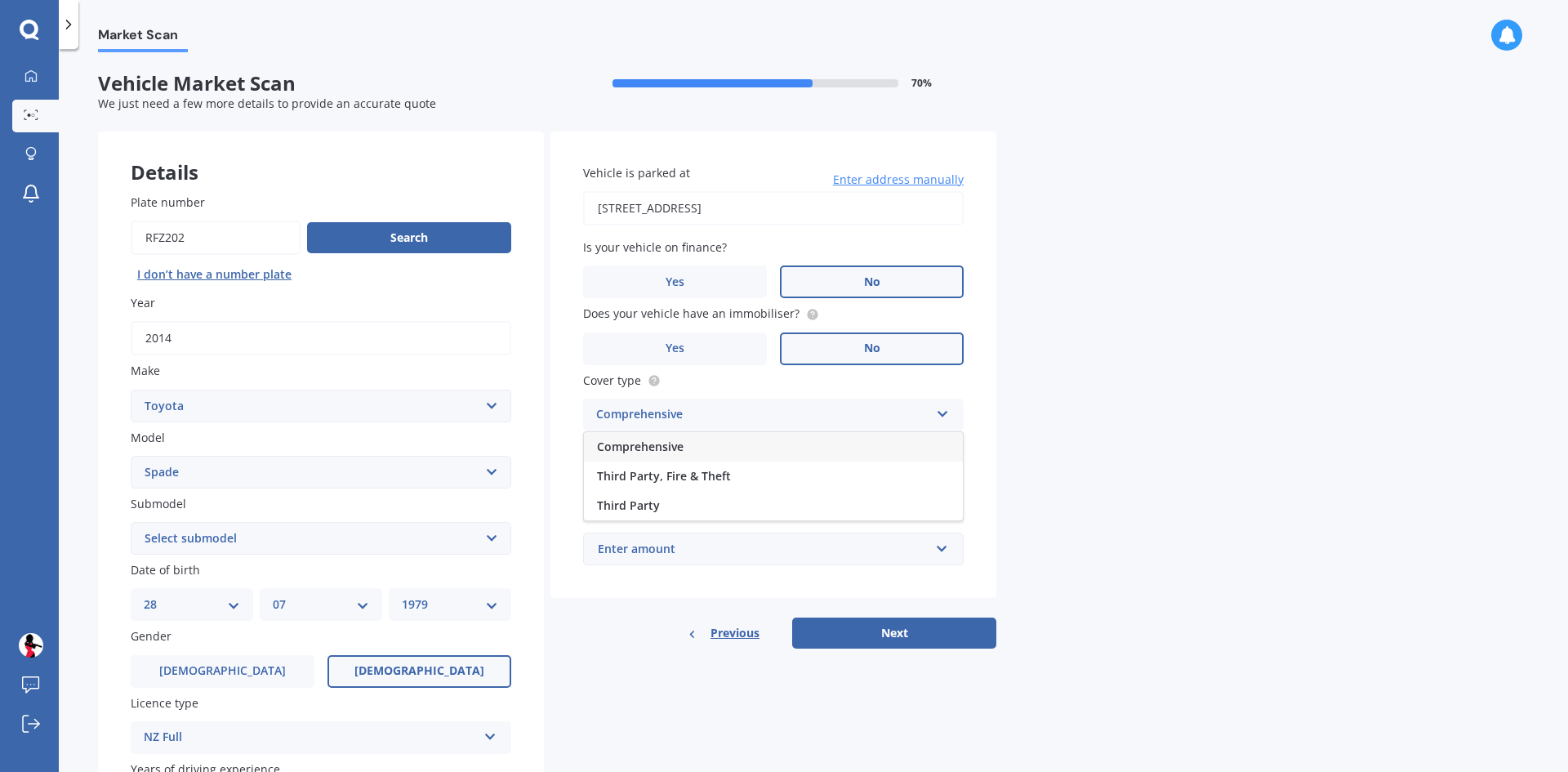 click on "Comprehensive" at bounding box center [773, 447] 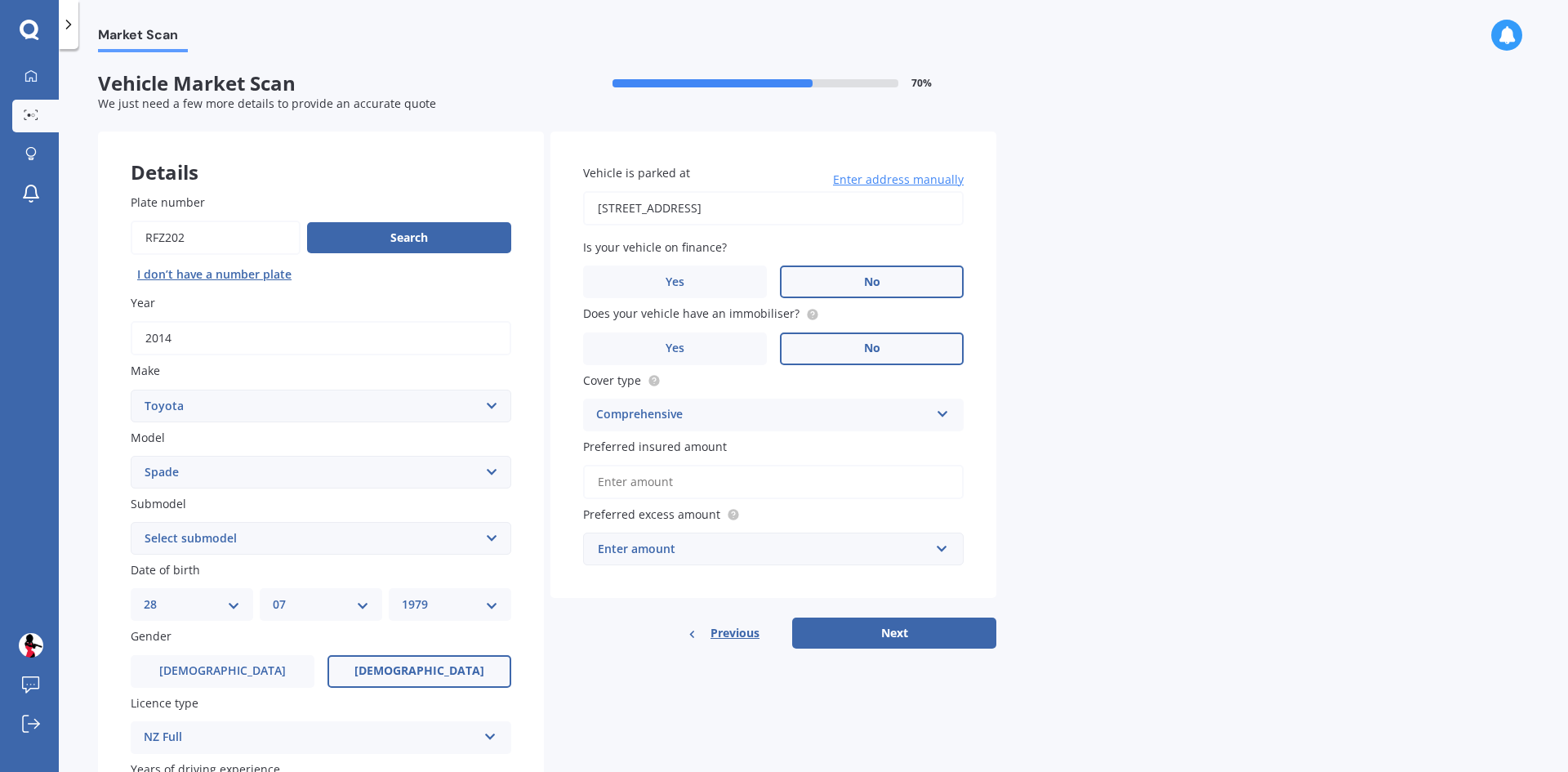 click on "Preferred insured amount" at bounding box center [773, 482] 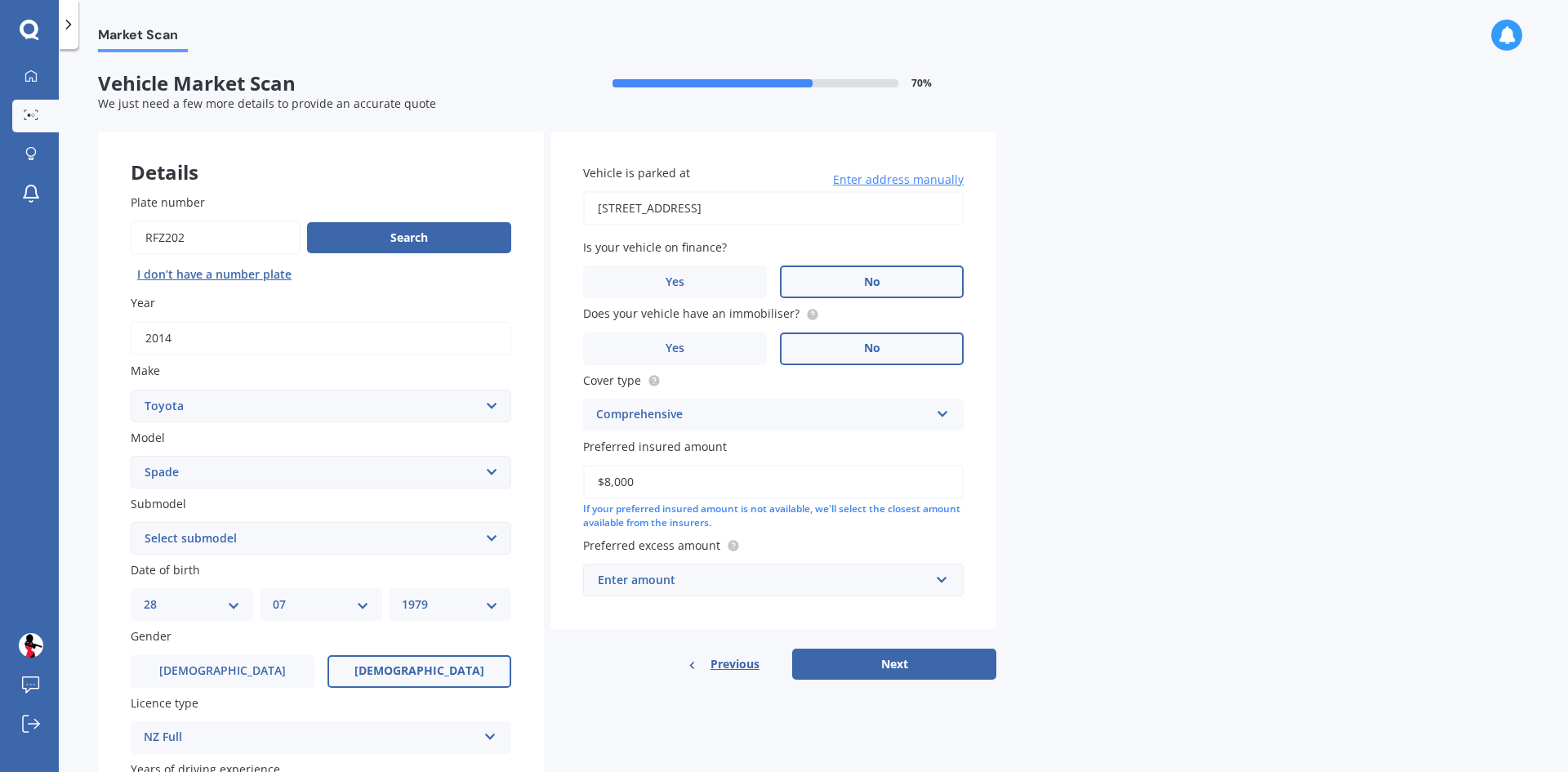 type on "$8,000" 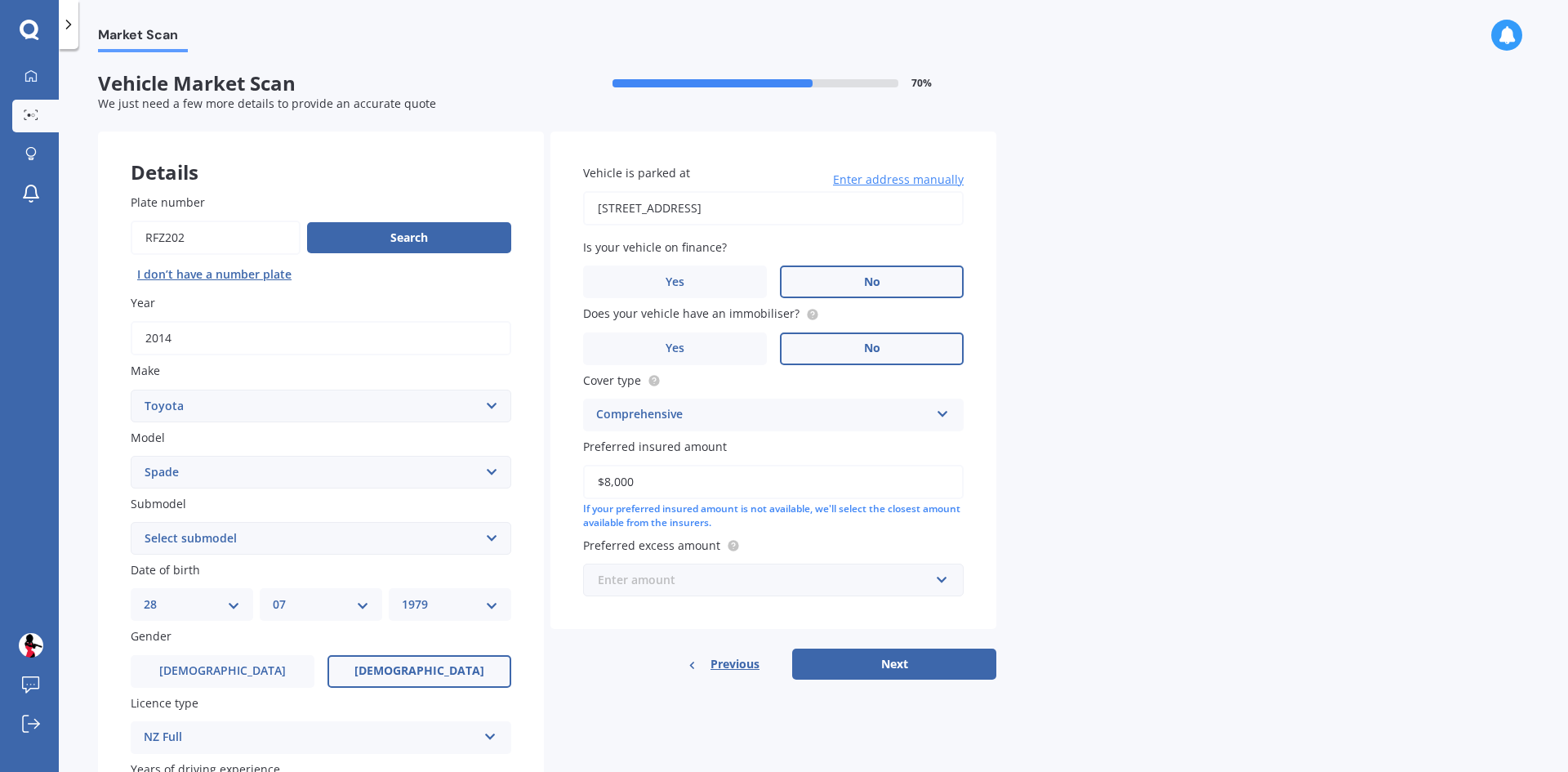 click at bounding box center (768, 580) 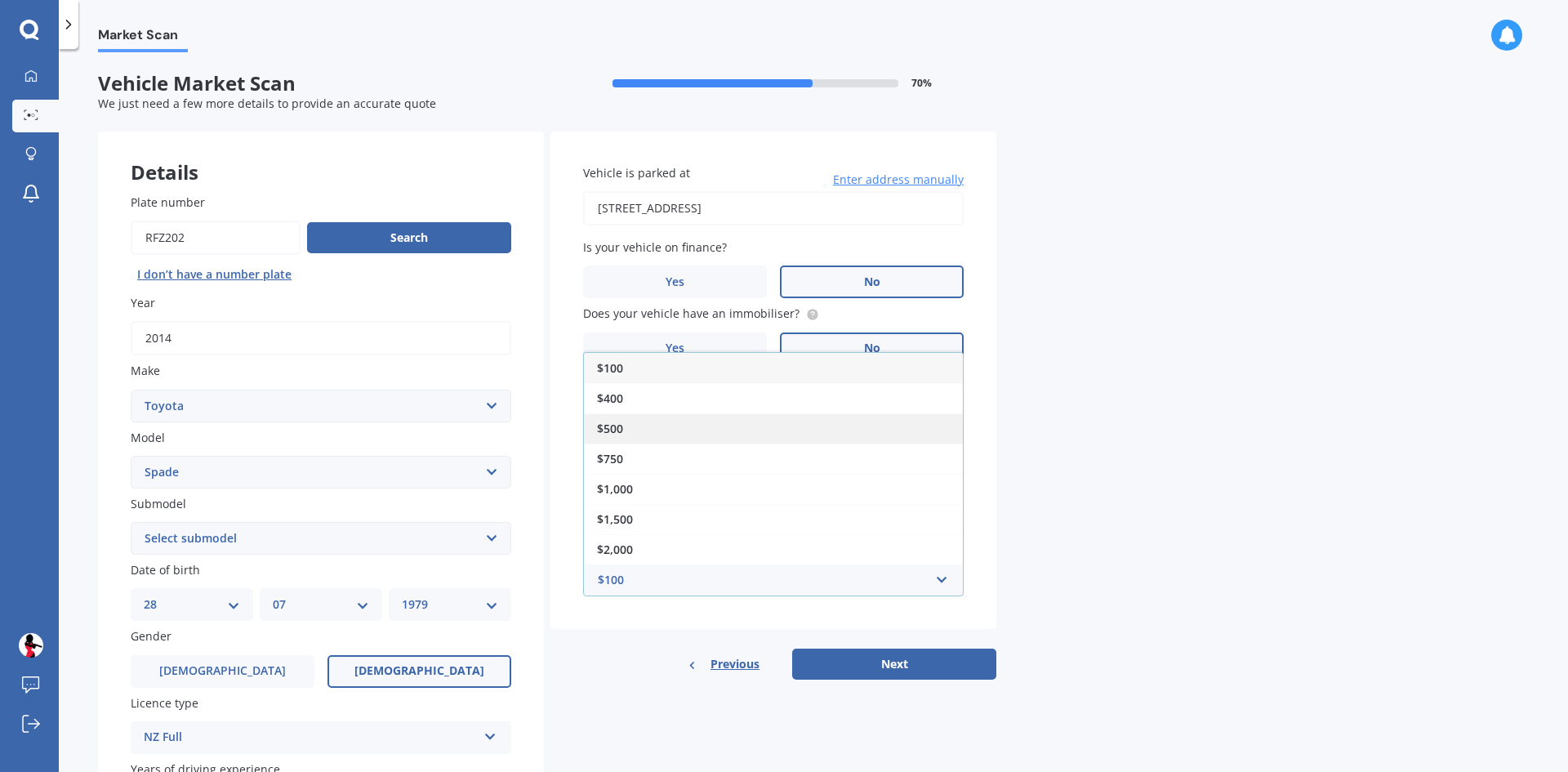click on "$500" at bounding box center (773, 428) 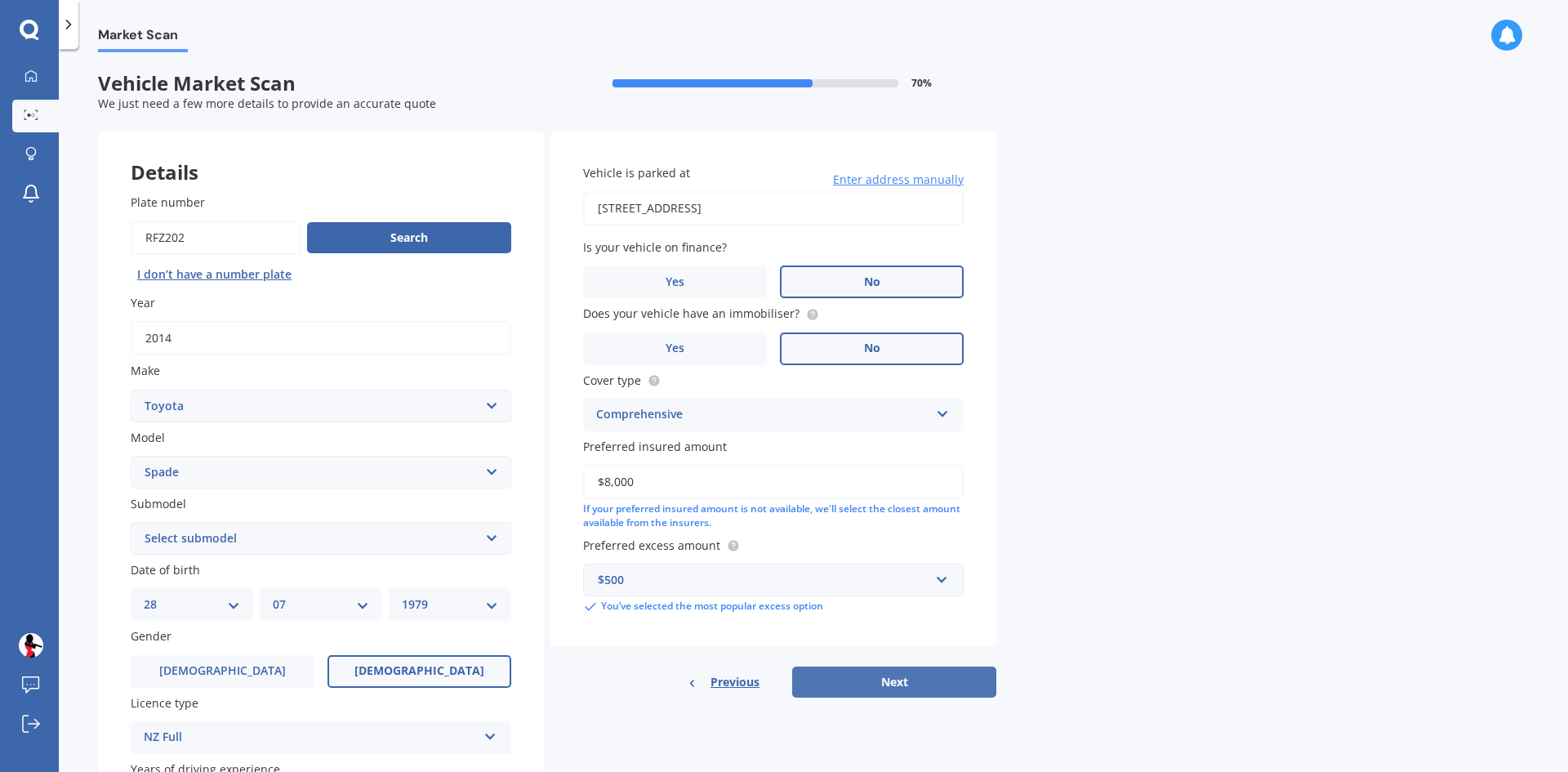 click on "Next" at bounding box center [894, 682] 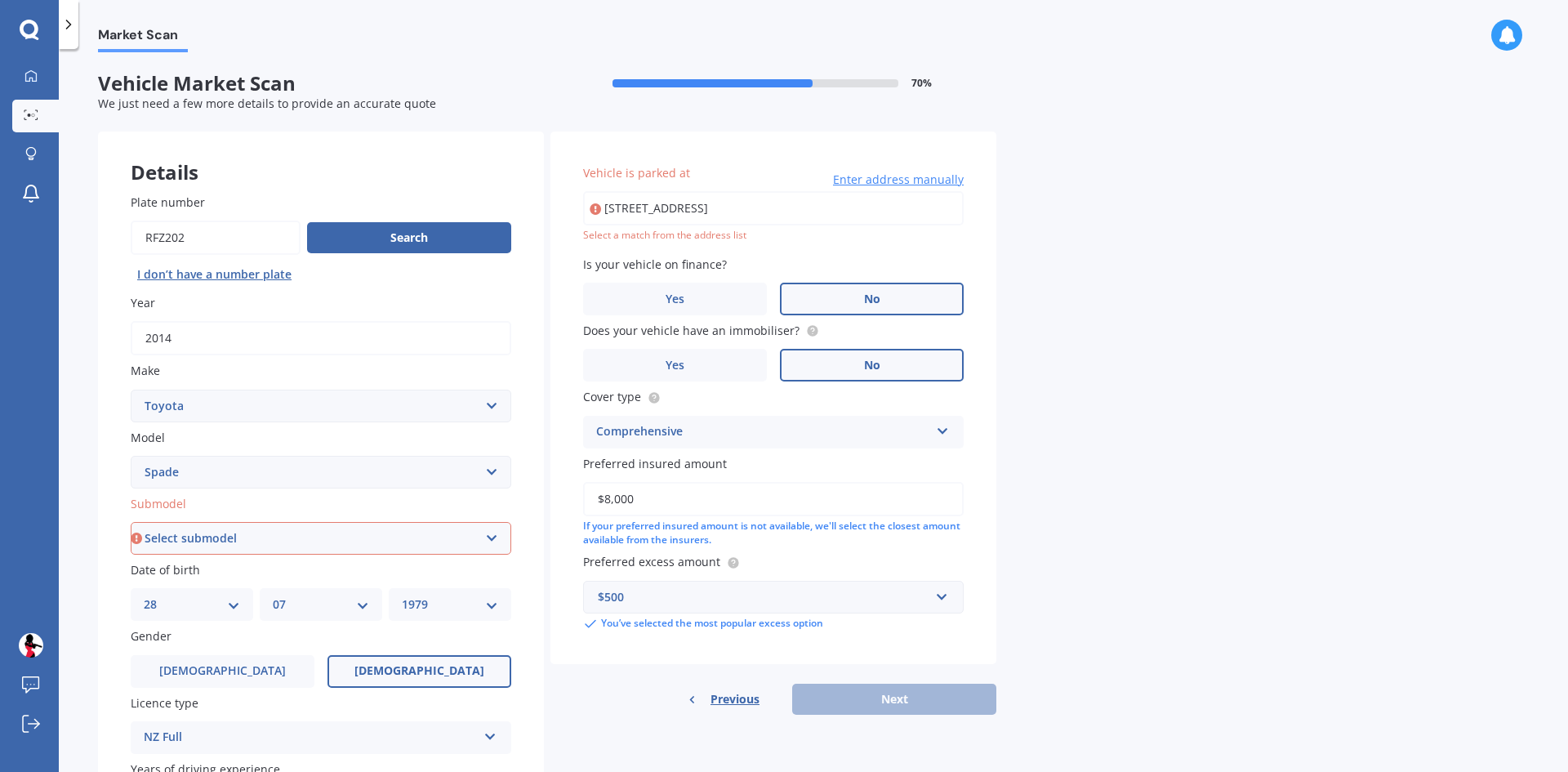 click on "Select submodel (All)" at bounding box center [321, 538] 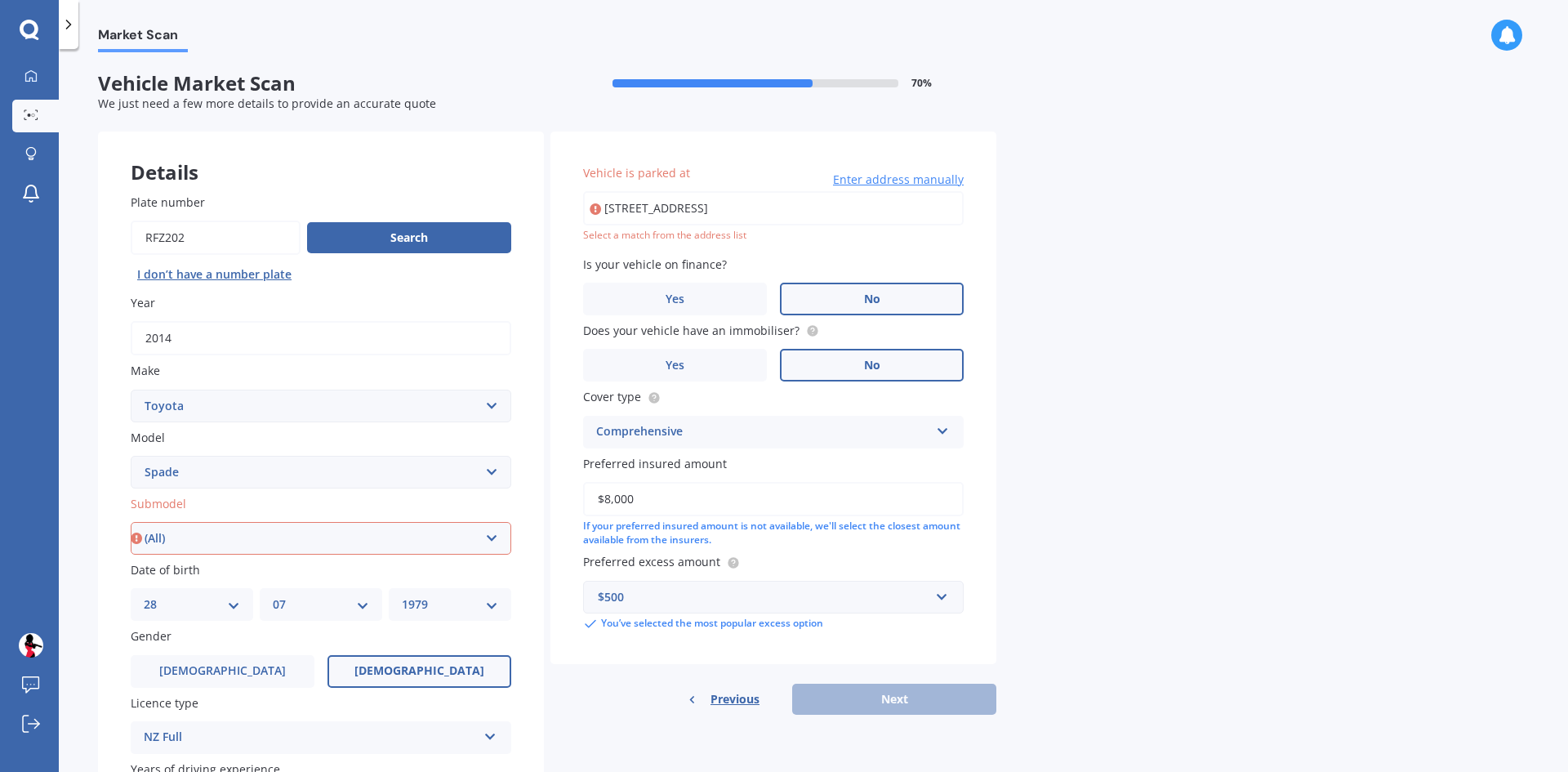 click on "Select submodel (All)" at bounding box center [321, 538] 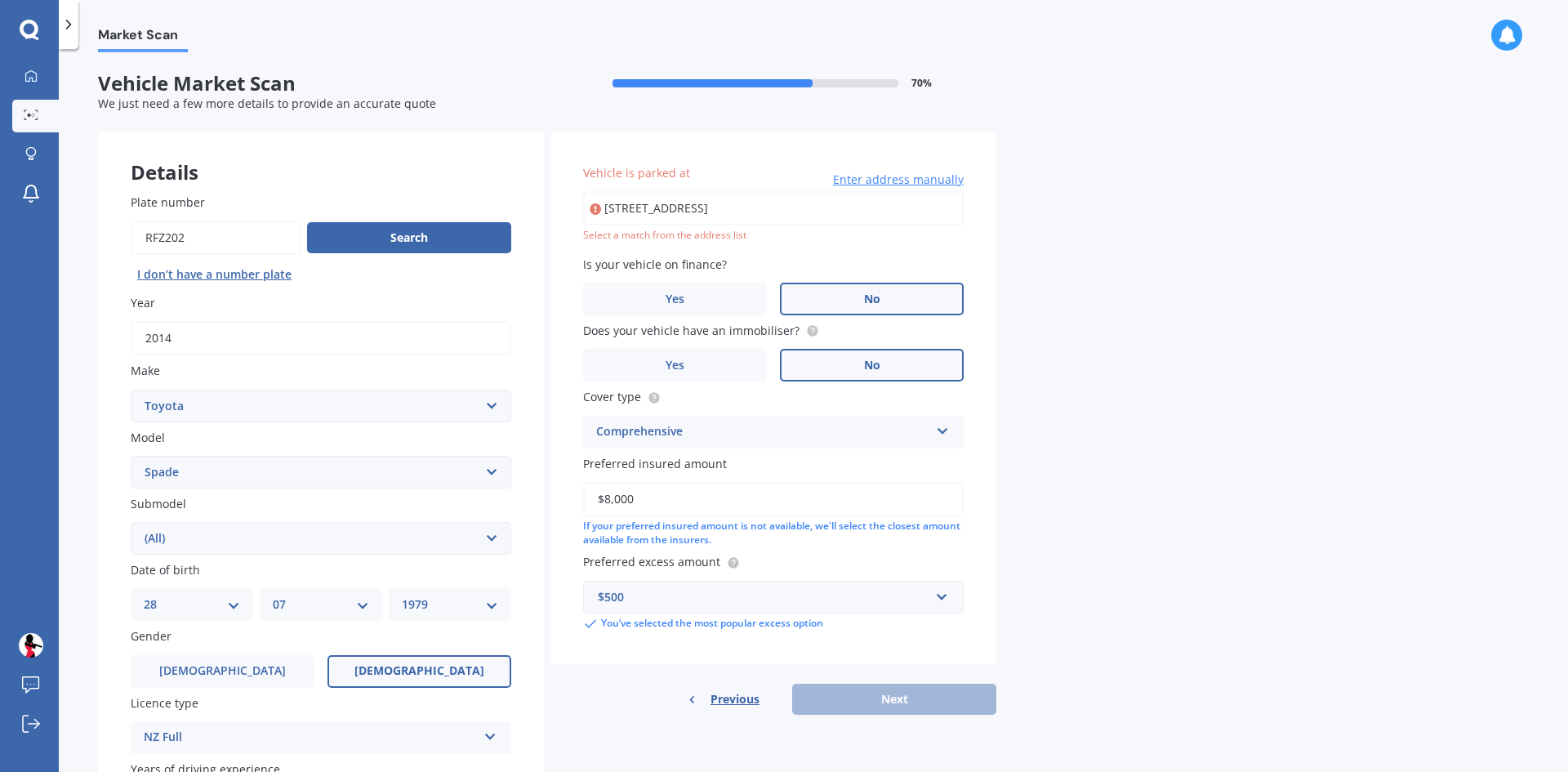 click on "28 Finlow Drive, TeAtatu SouthAuckland 0610" at bounding box center [773, 208] 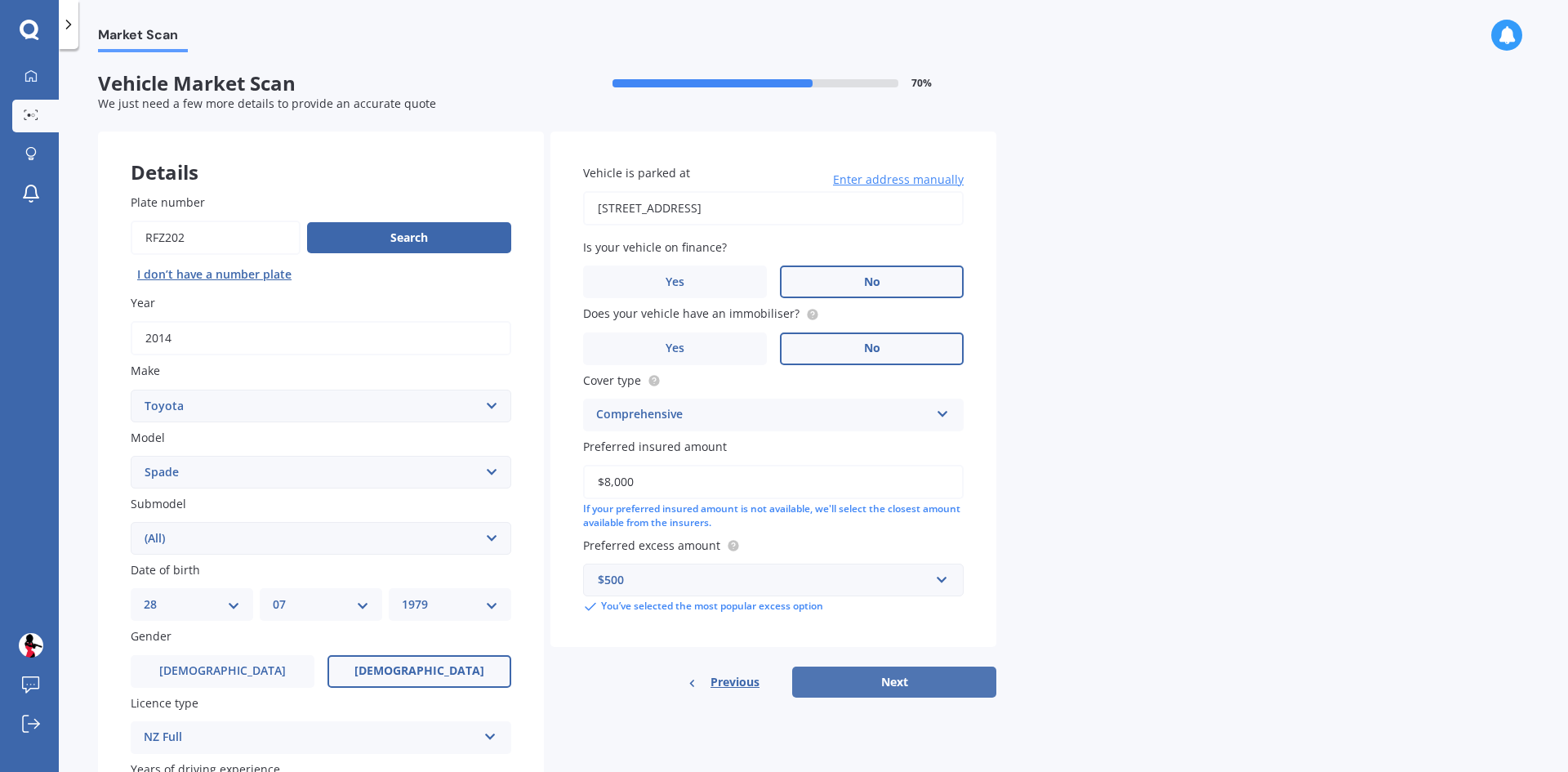 click on "Next" at bounding box center (894, 682) 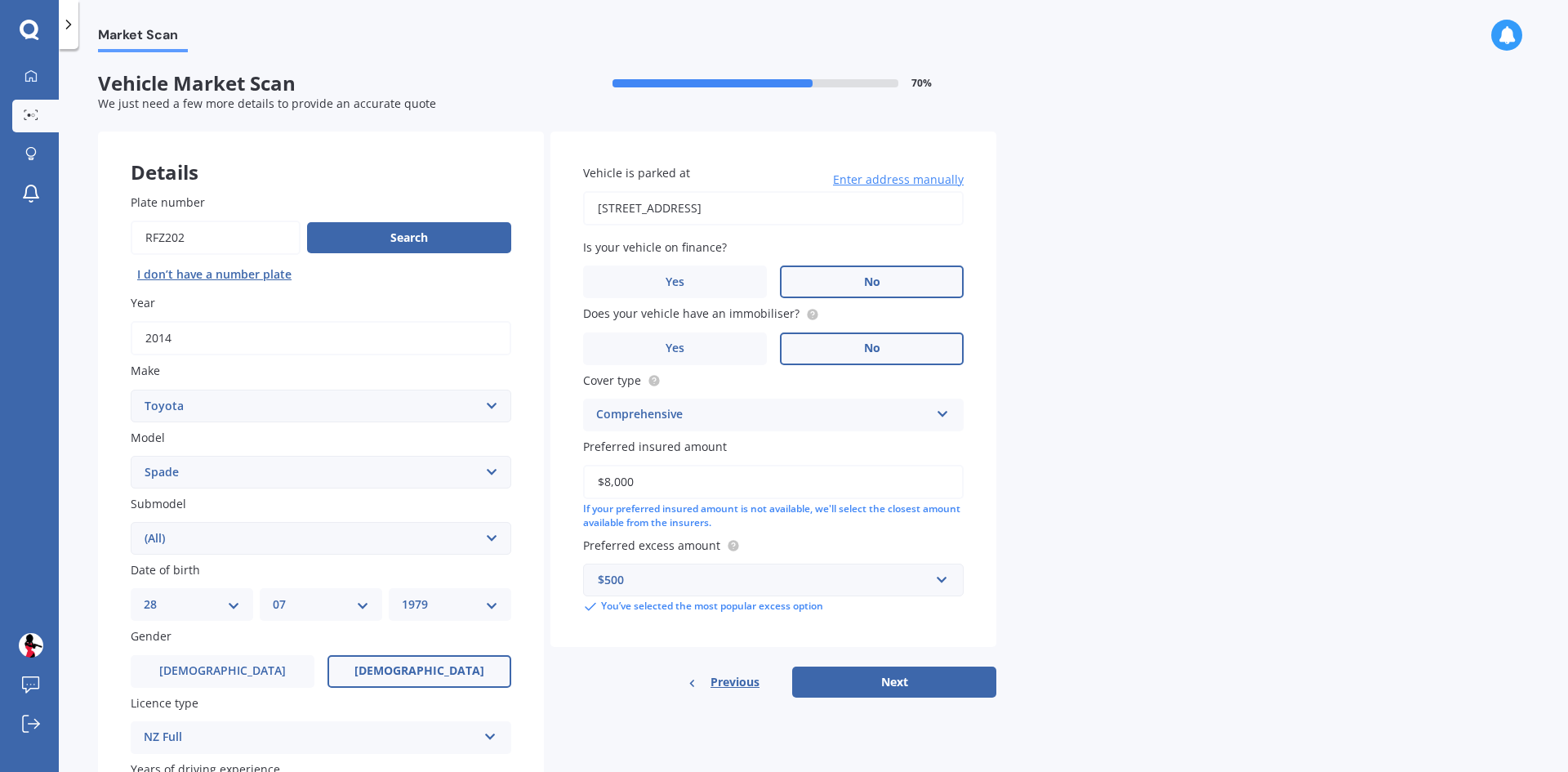 select on "28" 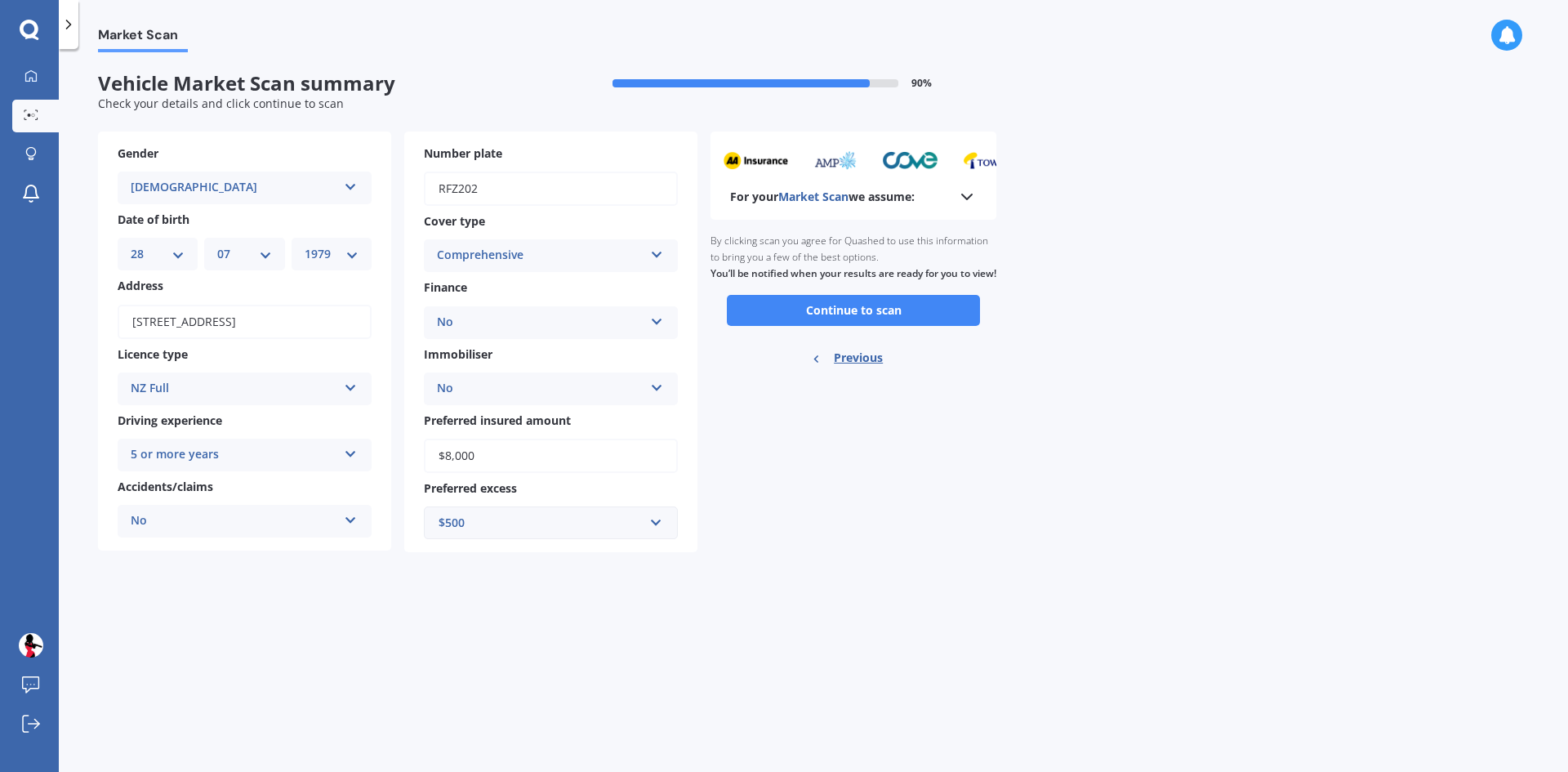 click 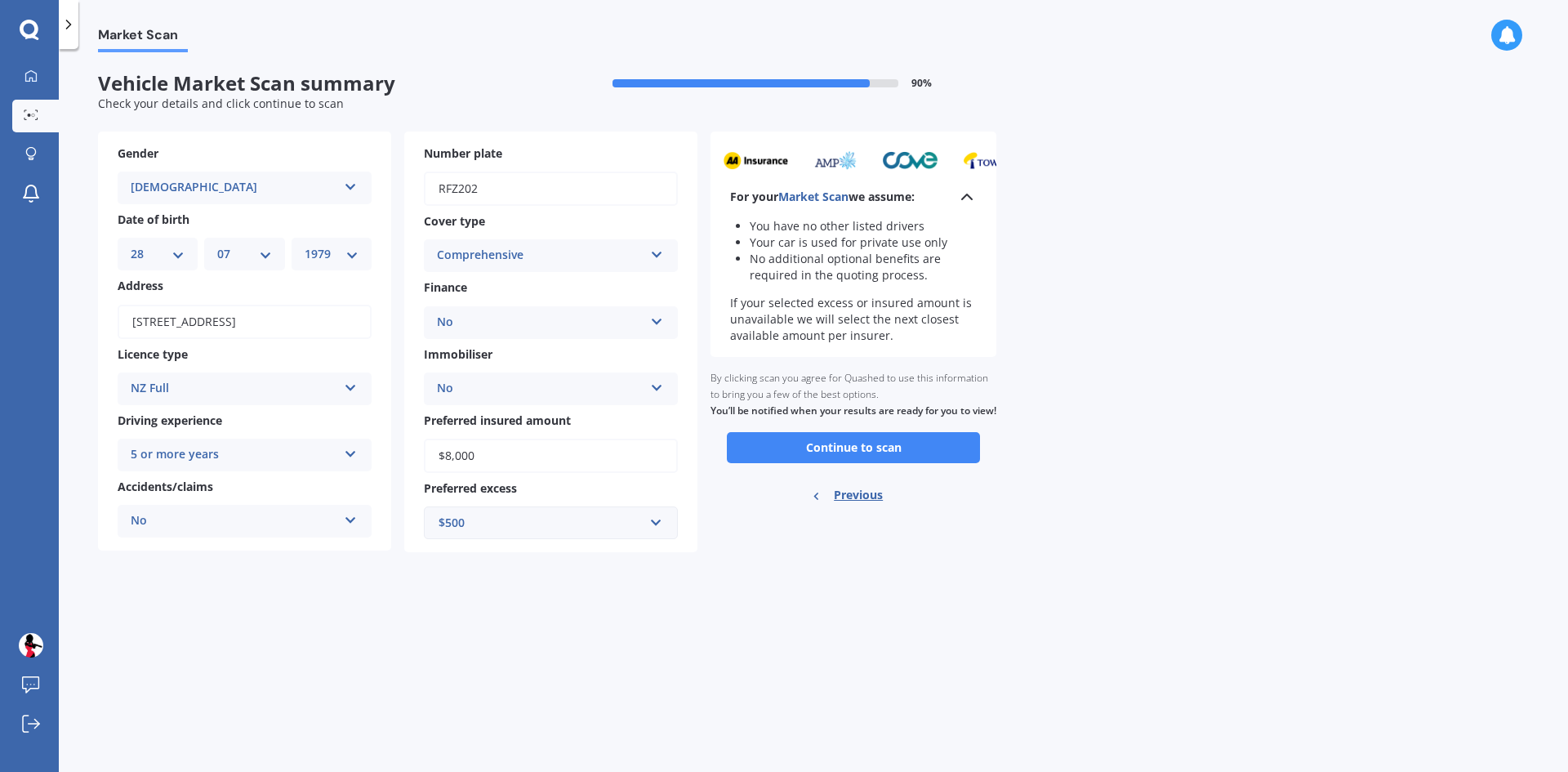 click 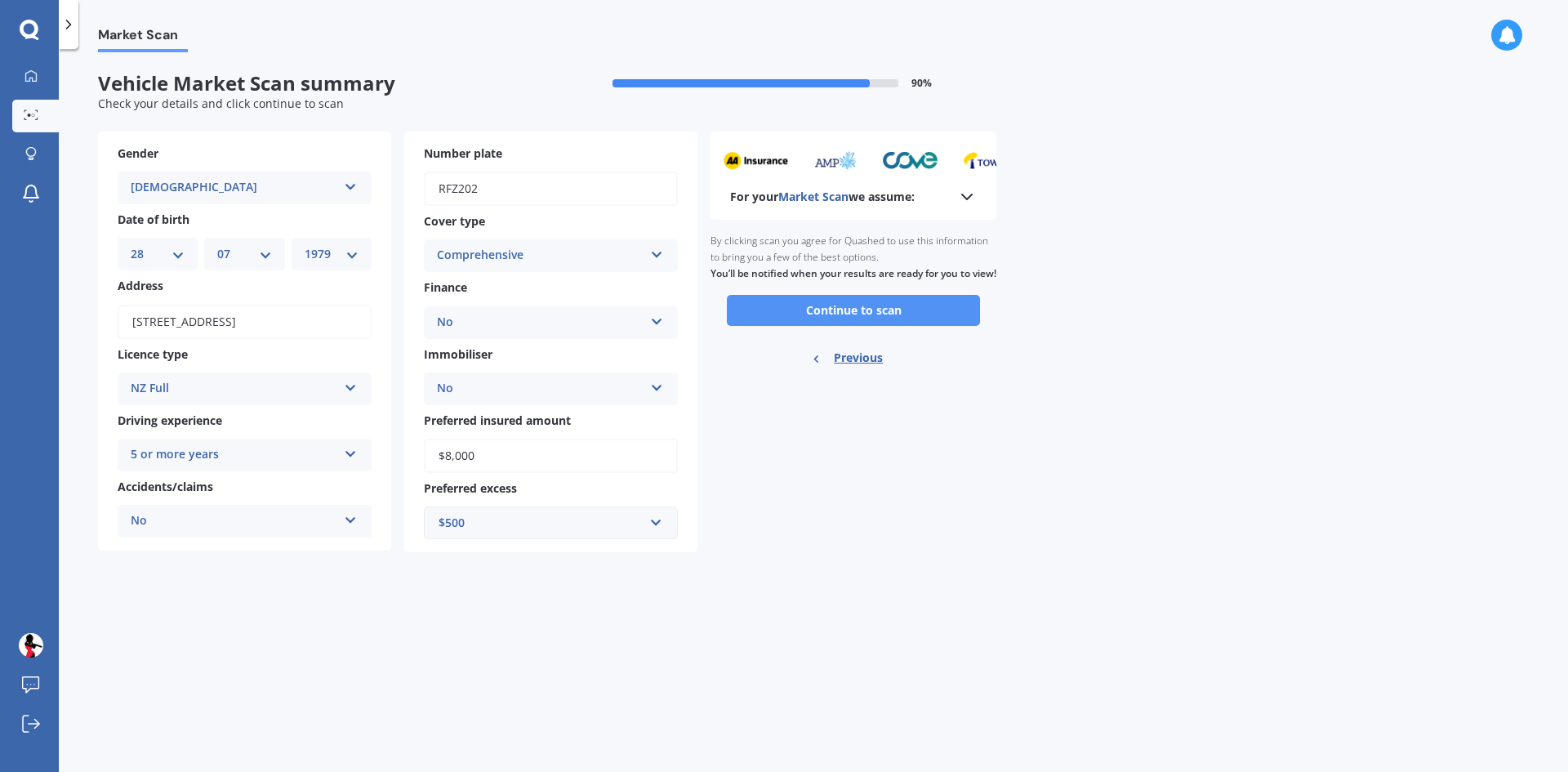 click on "Continue to scan" at bounding box center (853, 310) 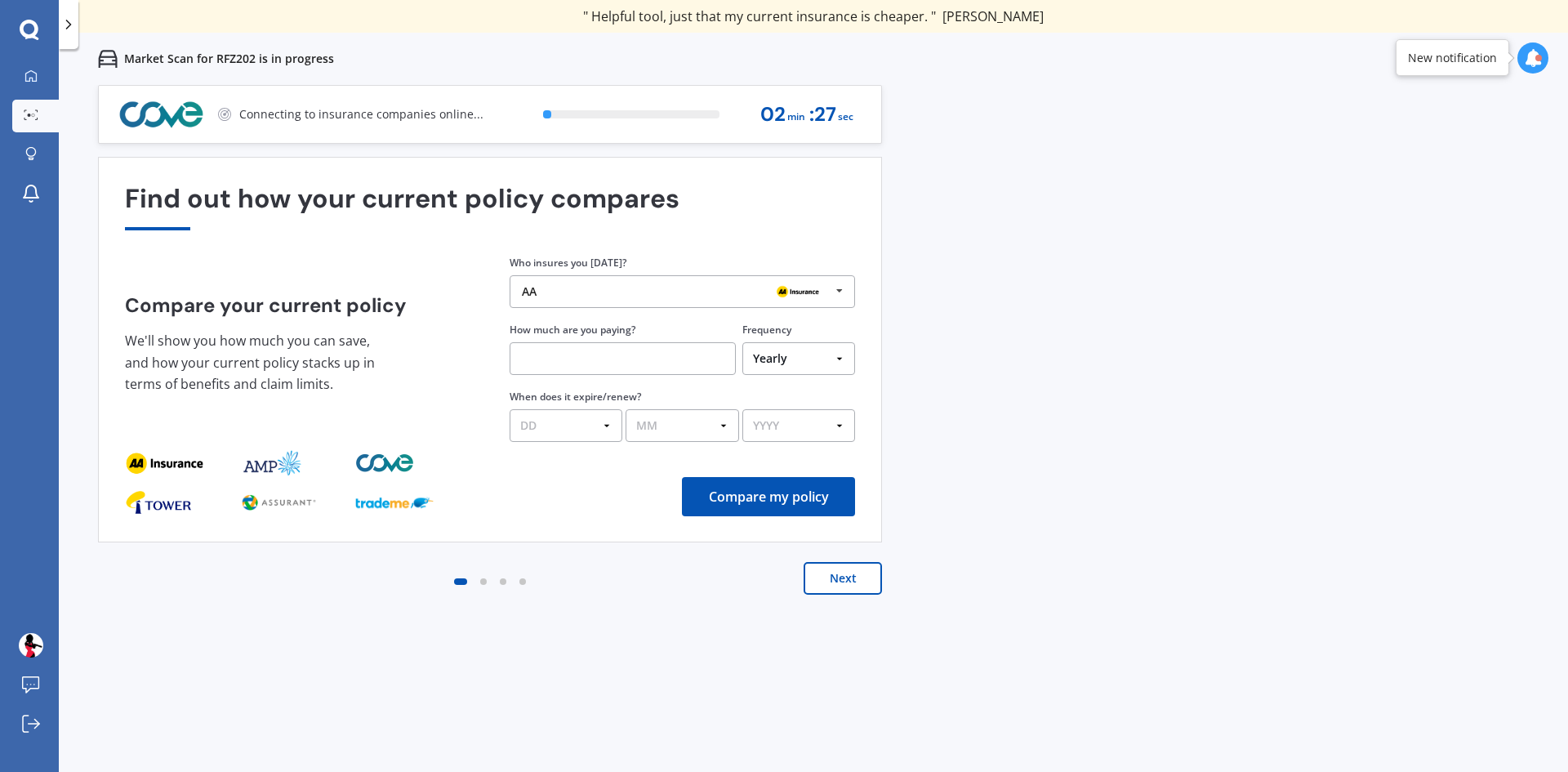 click on "Yearly Six-Monthly Quarterly Monthly Fortnightly Weekly One-Off" at bounding box center (799, 359) 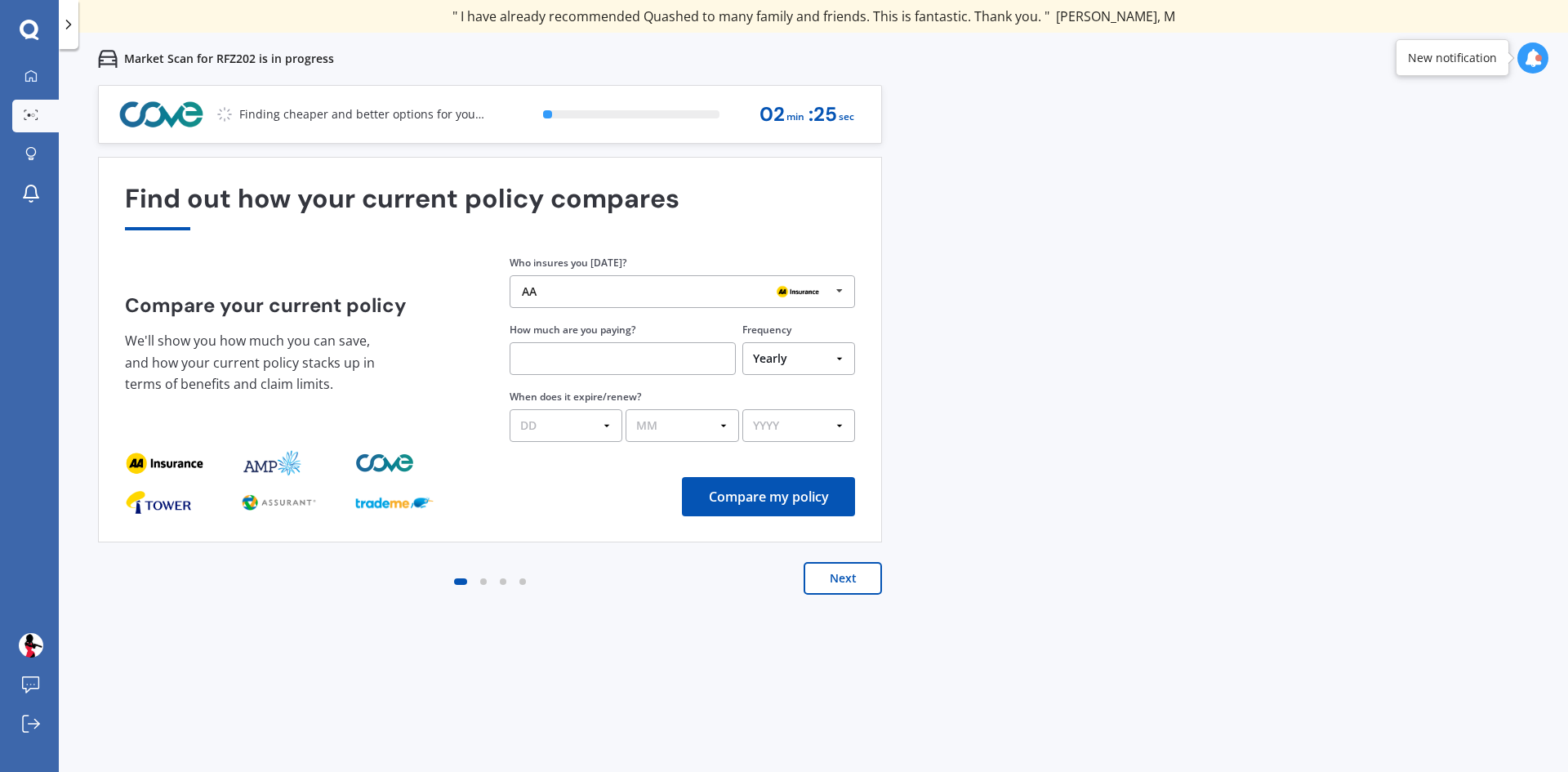 select on "Fortnightly" 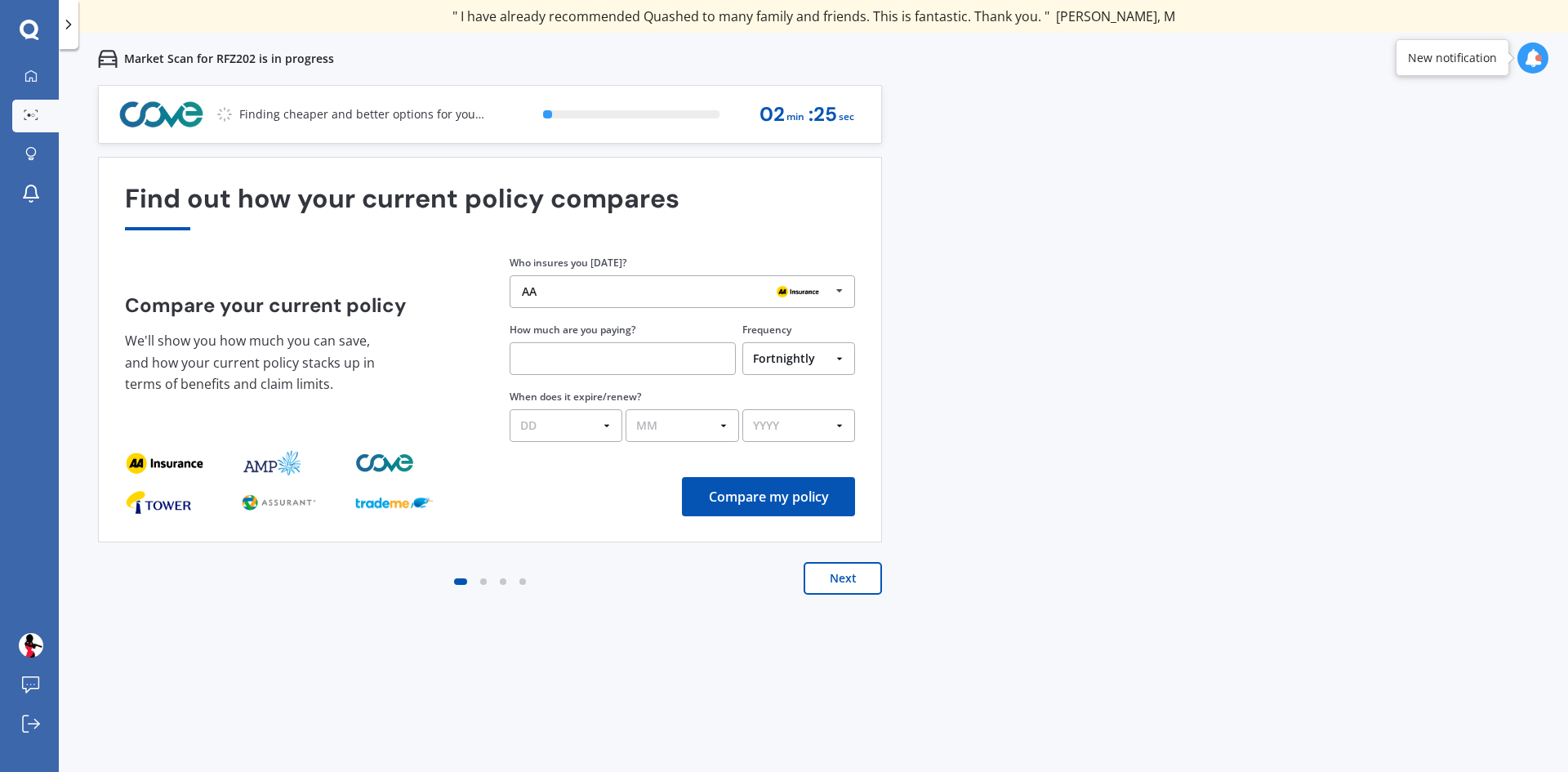 click on "Yearly Six-Monthly Quarterly Monthly Fortnightly Weekly One-Off" at bounding box center (799, 359) 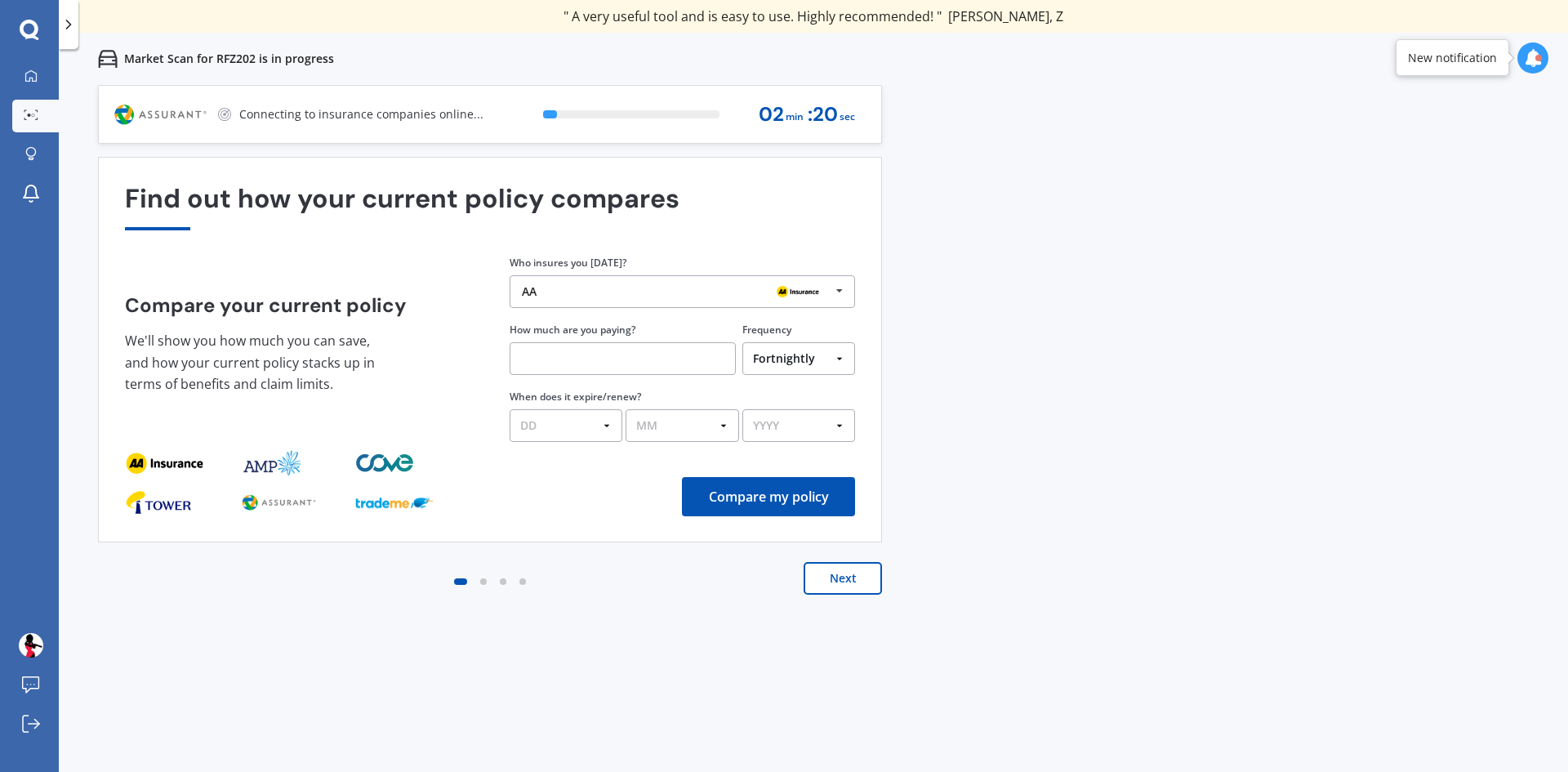 click on "Next" at bounding box center (843, 578) 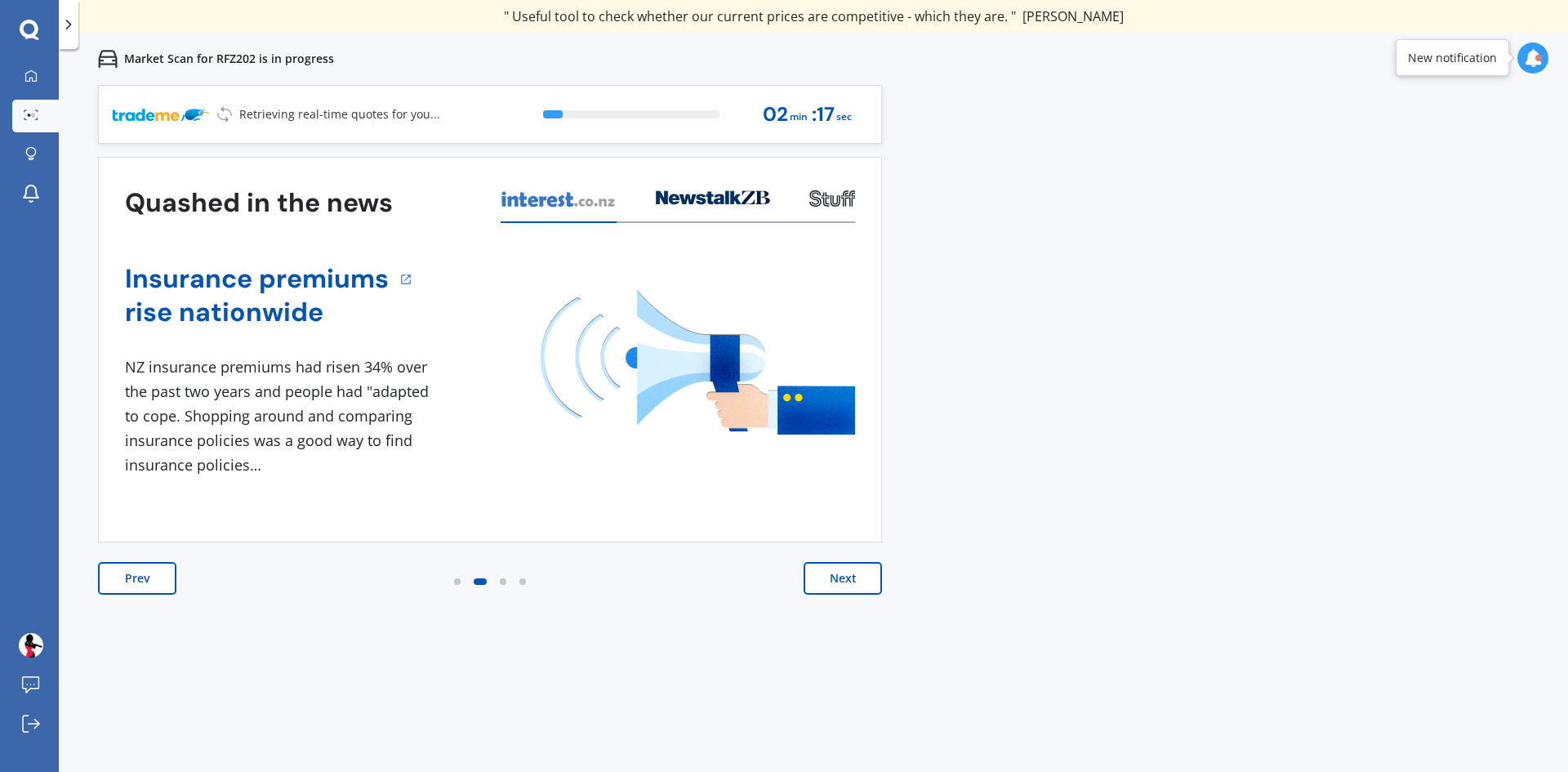 click on "Next" at bounding box center (843, 578) 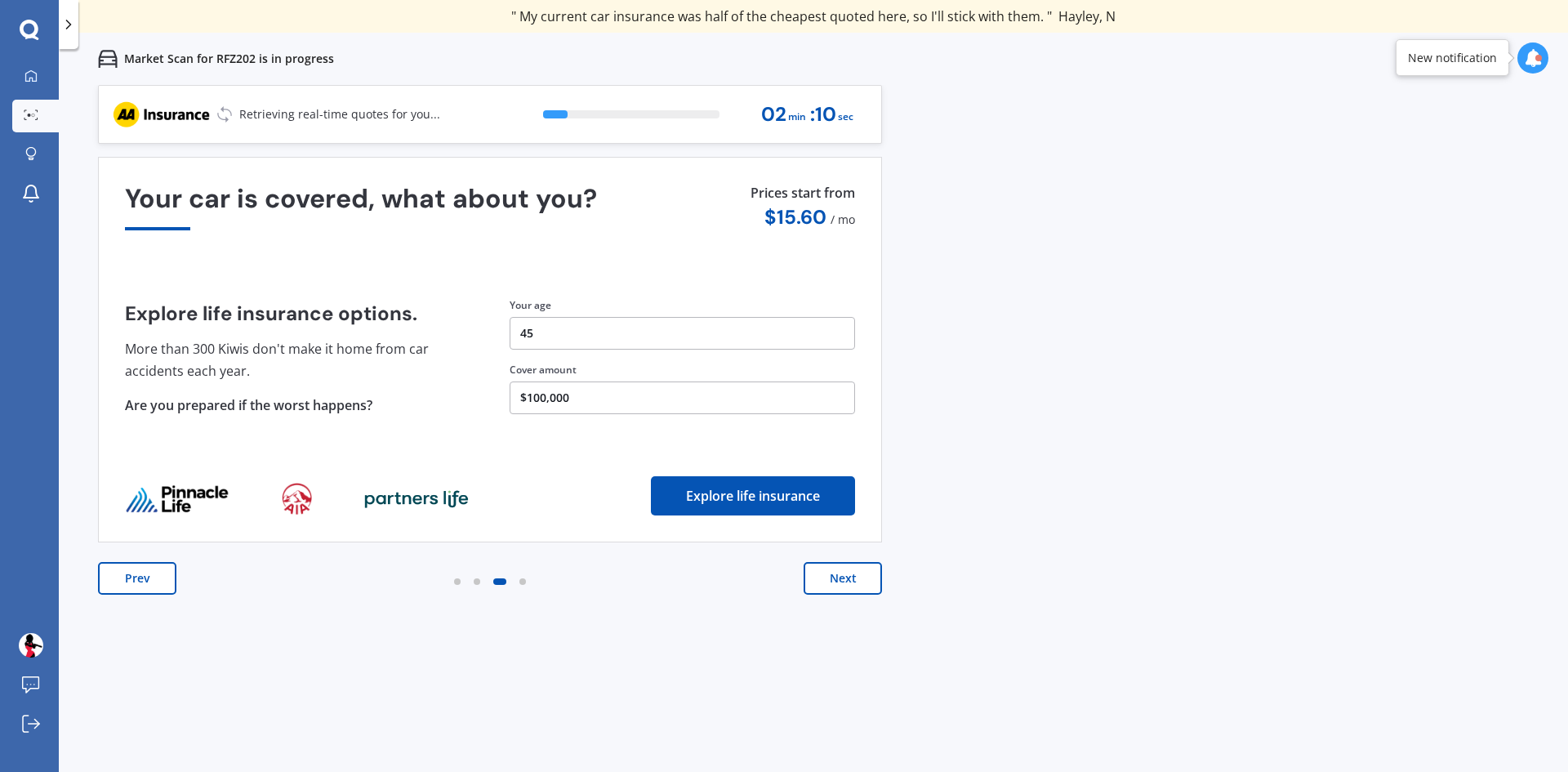 click on "Next" at bounding box center [843, 578] 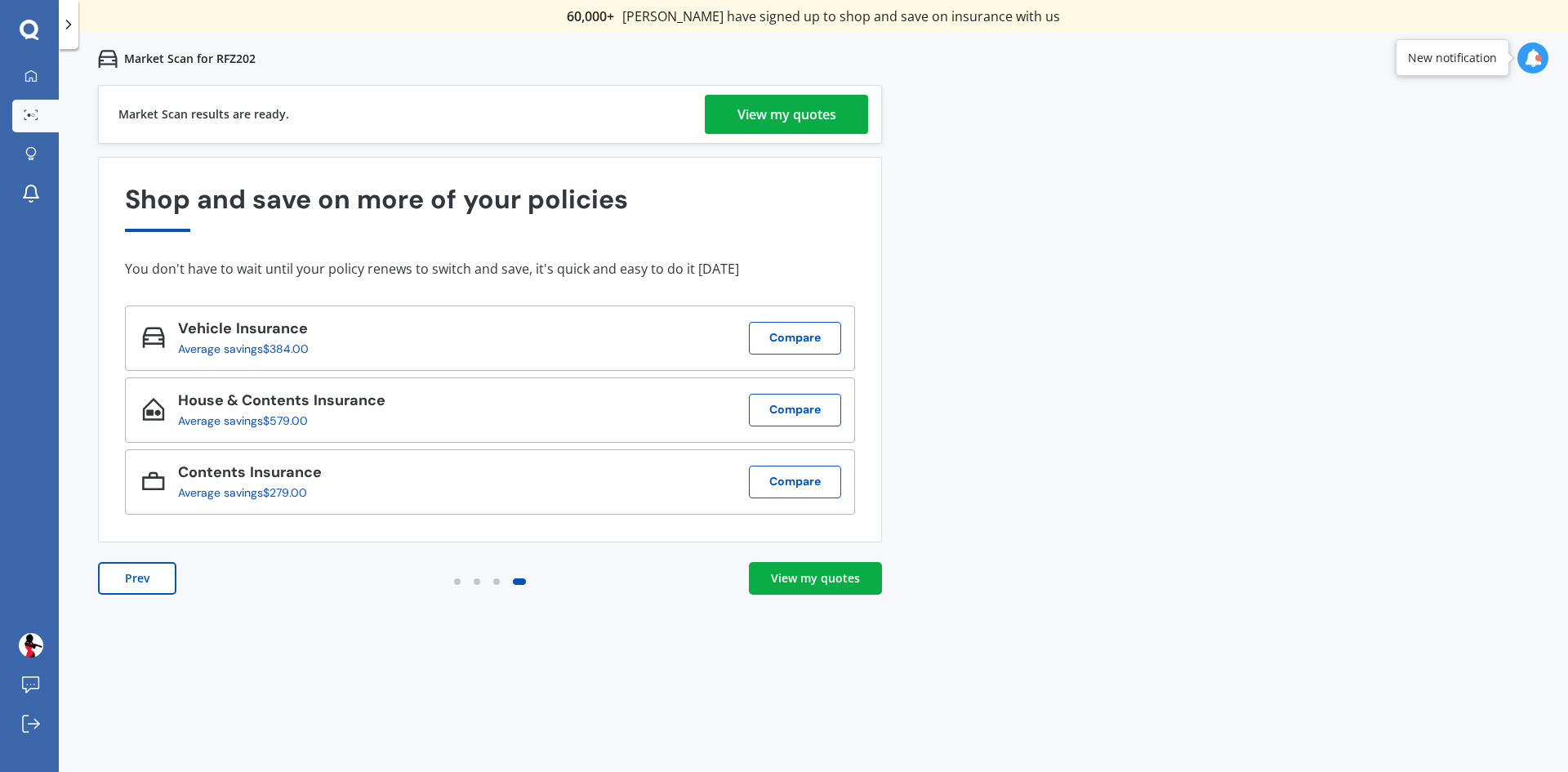 click on "View my quotes" at bounding box center (815, 578) 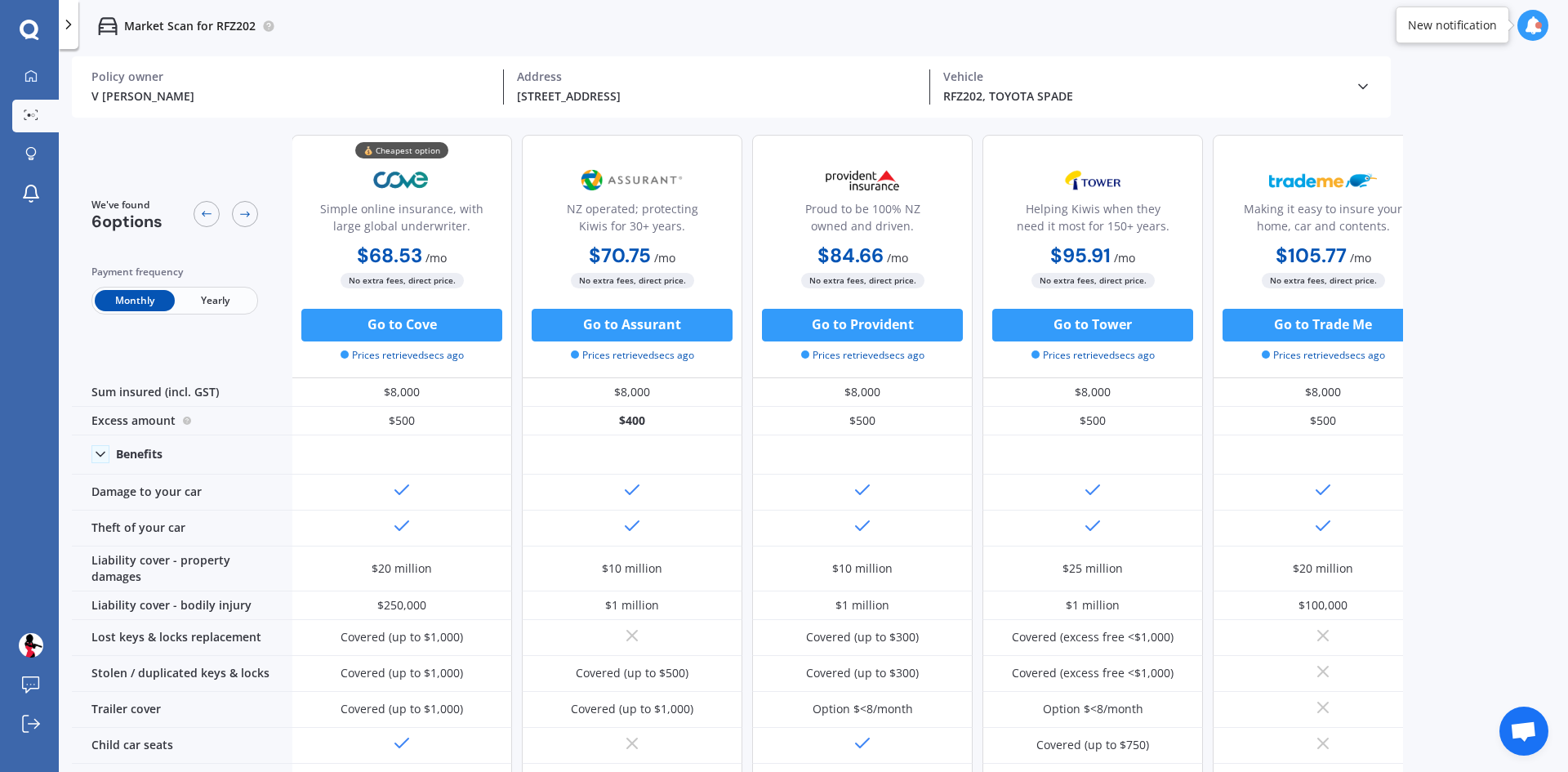scroll, scrollTop: 0, scrollLeft: 0, axis: both 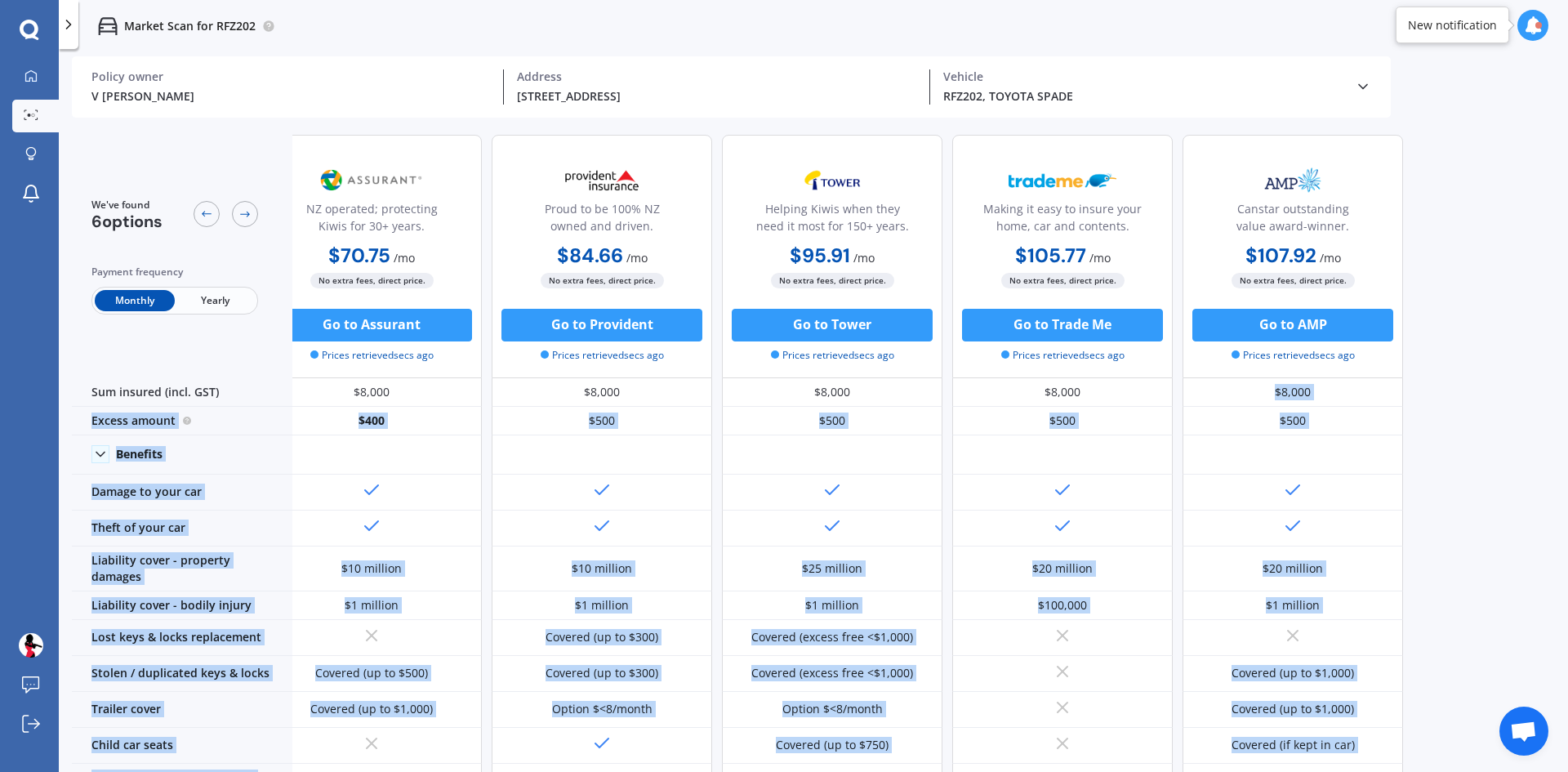 drag, startPoint x: 1396, startPoint y: 405, endPoint x: 1399, endPoint y: 444, distance: 39.115214 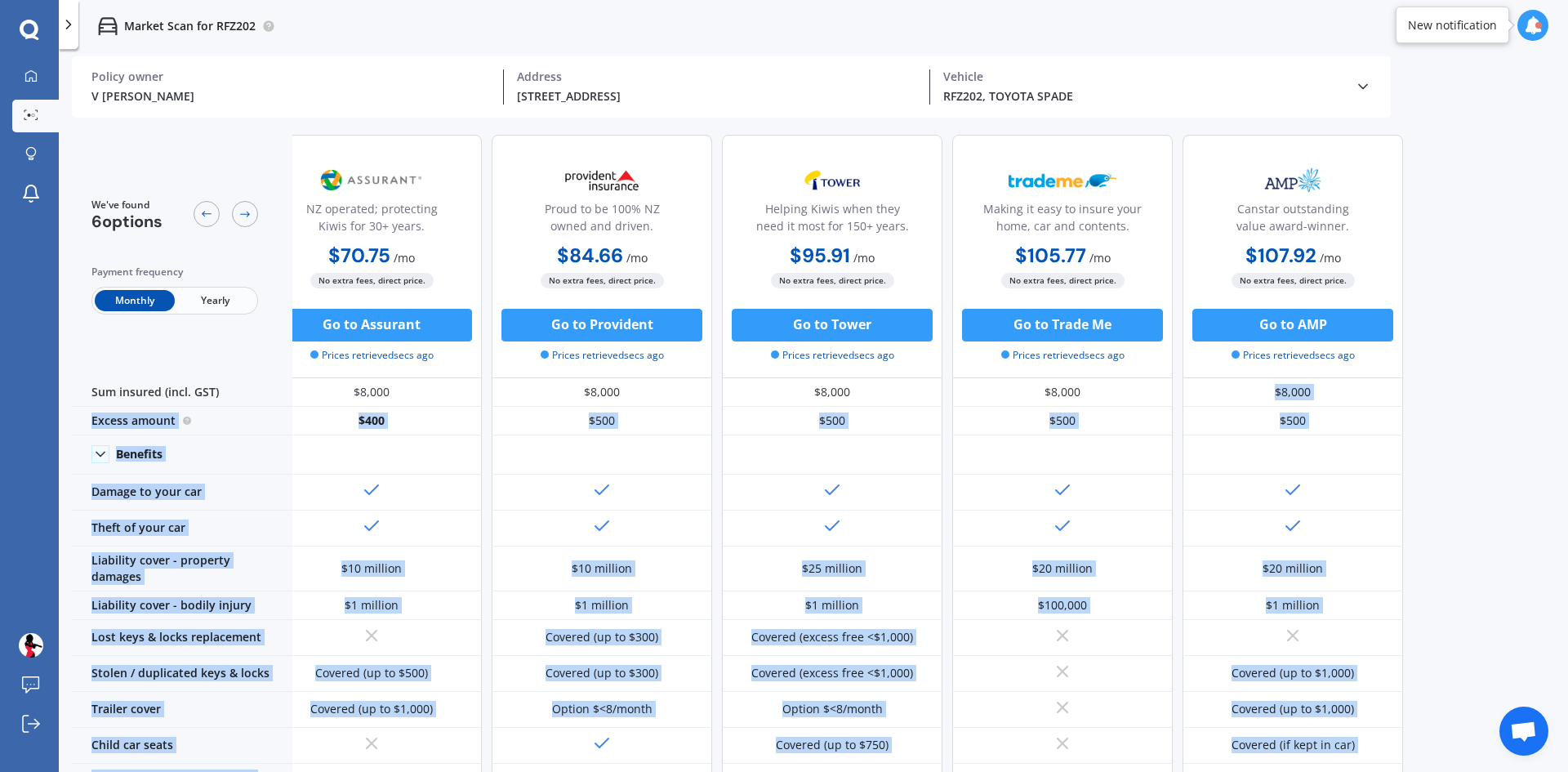 click on "We've found 6  options Payment frequency Monthly Yearly 💰 Cheapest option Simple online insurance, with large global underwriter. $68.53   /  mo $741.26   /  yr $68.53   /  mo No extra fees, direct price. Go to Cove Prices retrieved  secs ago NZ operated; protecting Kiwis for 30+ years. $70.75   /  mo $848.99   /  yr $70.75   /  mo No extra fees, direct price. Go to Assurant Prices retrieved  secs ago Proud to be 100% NZ owned and driven. $84.66   /  mo $847.19   /  yr $84.66   /  mo No extra fees, direct price. Go to Provident Prices retrieved  secs ago Helping Kiwis when they need it most for 150+ years. $95.91   /  mo $1,041.55   /  yr $95.91   /  mo No extra fees, direct price. Go to Tower Prices retrieved  secs ago Making it easy to insure your home, car and contents. $105.77   /  mo $1,155.85   /  yr $105.77   /  mo No extra fees, direct price. Go to Trade Me Prices retrieved  secs ago Canstar outstanding value award-winner. $107.92   /  mo $1,178.37   /  yr $107.92   /  mo Go to AMP secs ago $8,000" at bounding box center [737, 448] 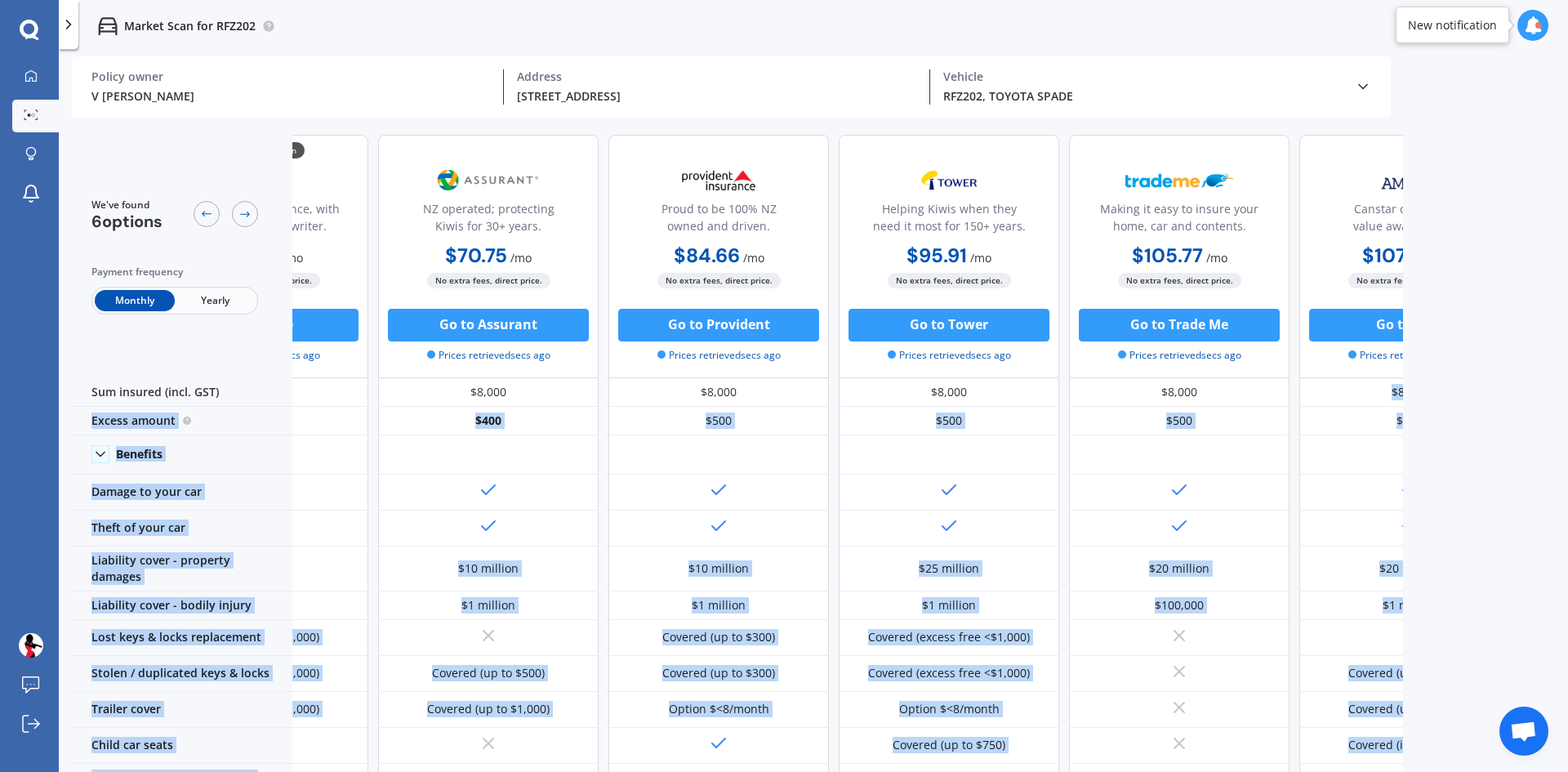 scroll, scrollTop: 0, scrollLeft: 89, axis: horizontal 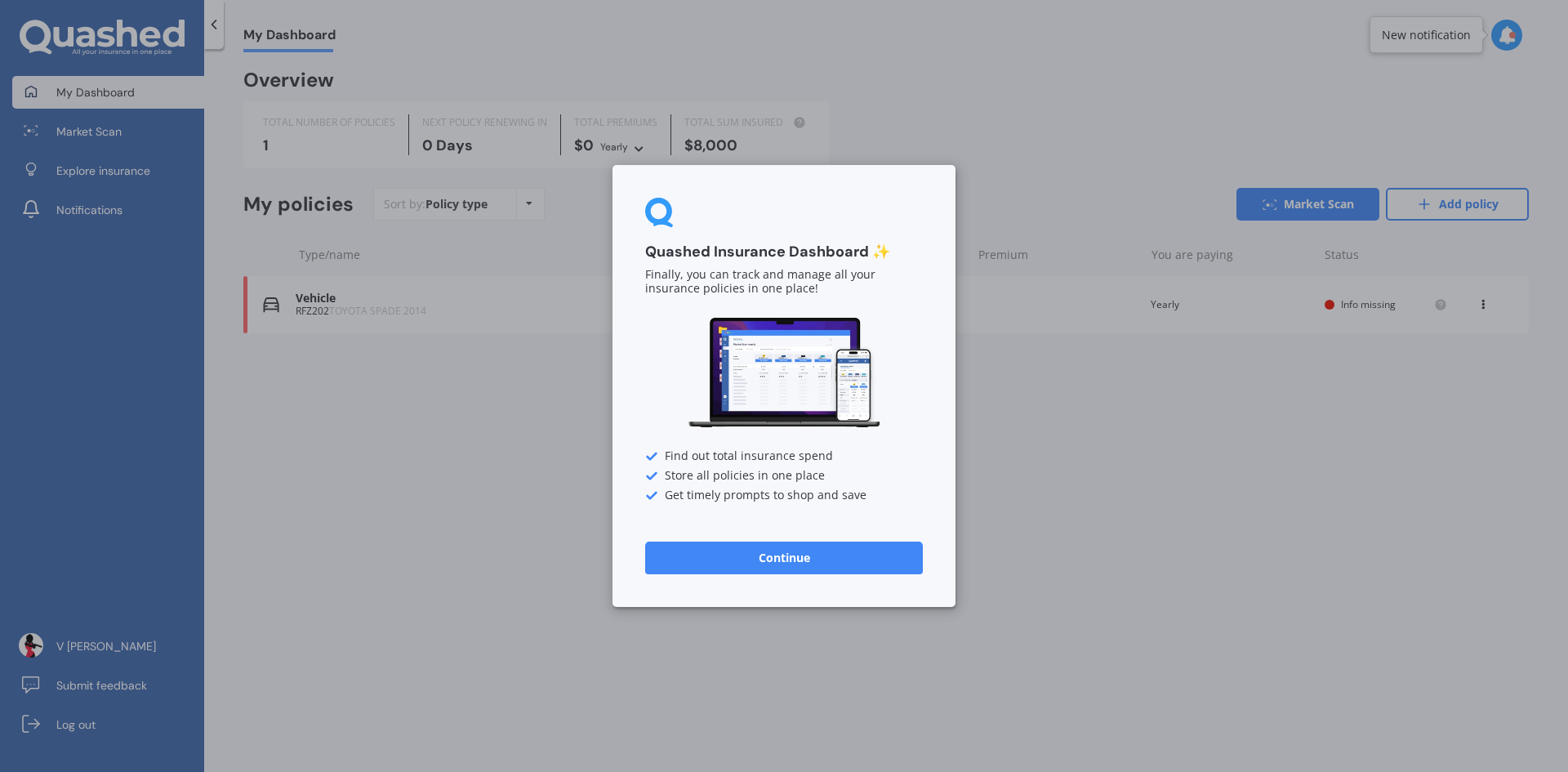 click on "Continue" at bounding box center [784, 558] 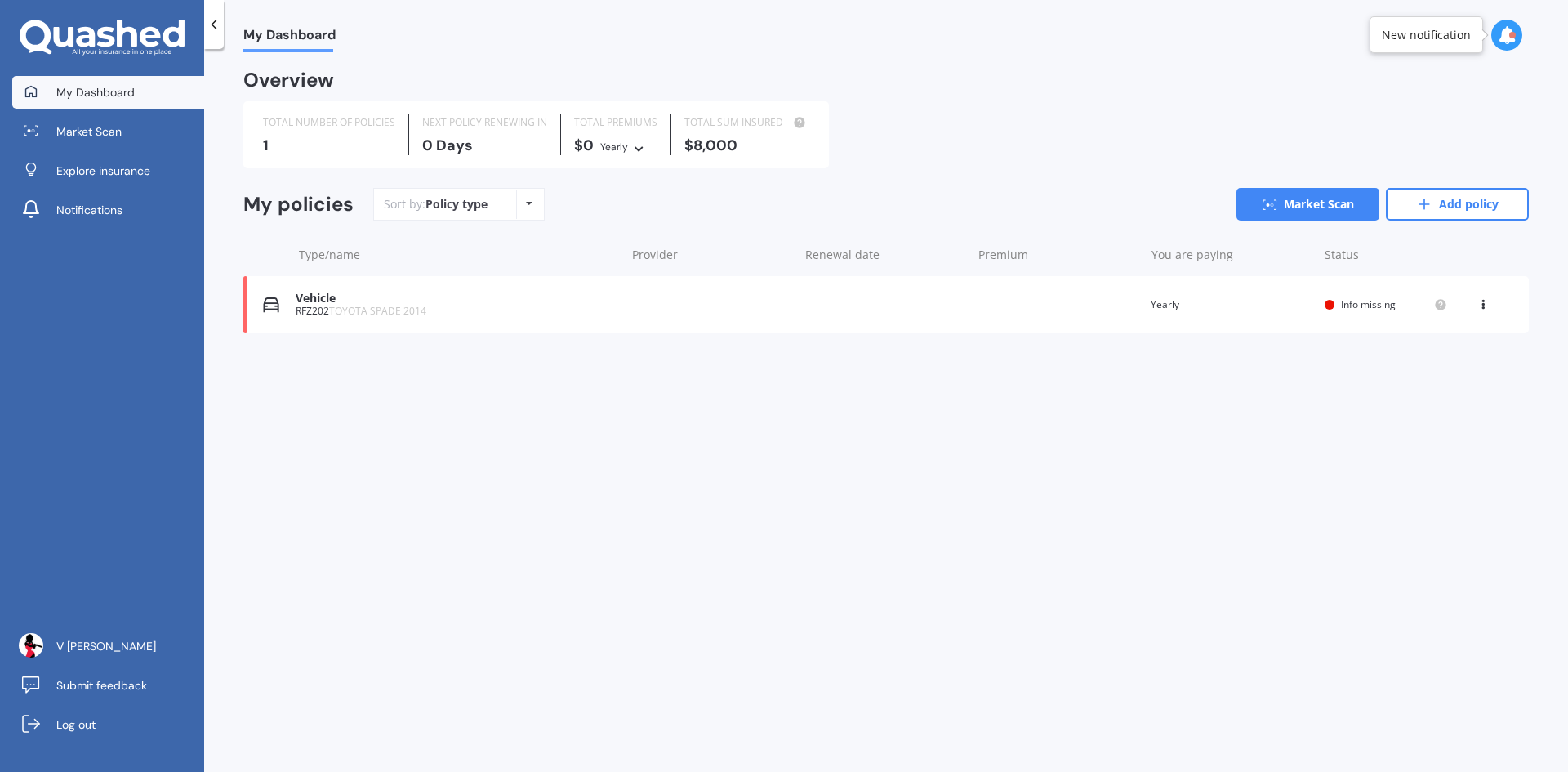 click on "My Dashboard Overview TOTAL NUMBER OF POLICIES 1 NEXT POLICY RENEWING IN 0 Days TOTAL PREMIUMS $0 Yearly Yearly Six-Monthly Quarterly Monthly Fortnightly Weekly TOTAL SUM INSURED $8,000 My policies Sort by:  Policy type Policy type Alphabetical Date added Renewing next Market Scan Add policy Type/name Provider Renewal date Premium You are paying Status Vehicle RFZ202  TOYOTA SPADE 2014 Renewal date Premium You are paying Yearly Status Info missing View option View policy Delete Vehicle RFZ202  TOYOTA SPADE 2014 Renewal date Premium You are paying Yearly Status Info missing View option View policy Delete" at bounding box center [886, 413] 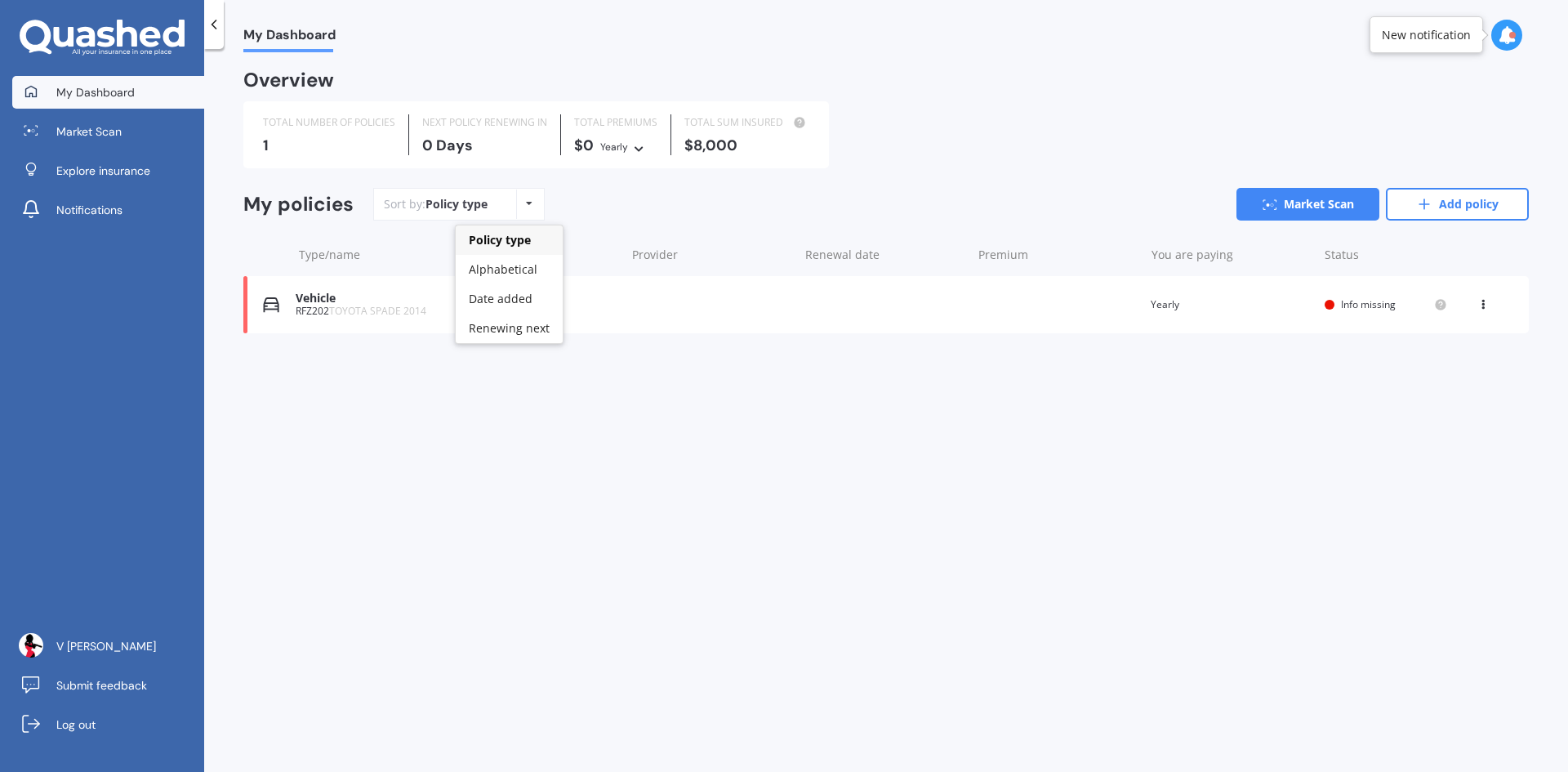 click at bounding box center (529, 203) 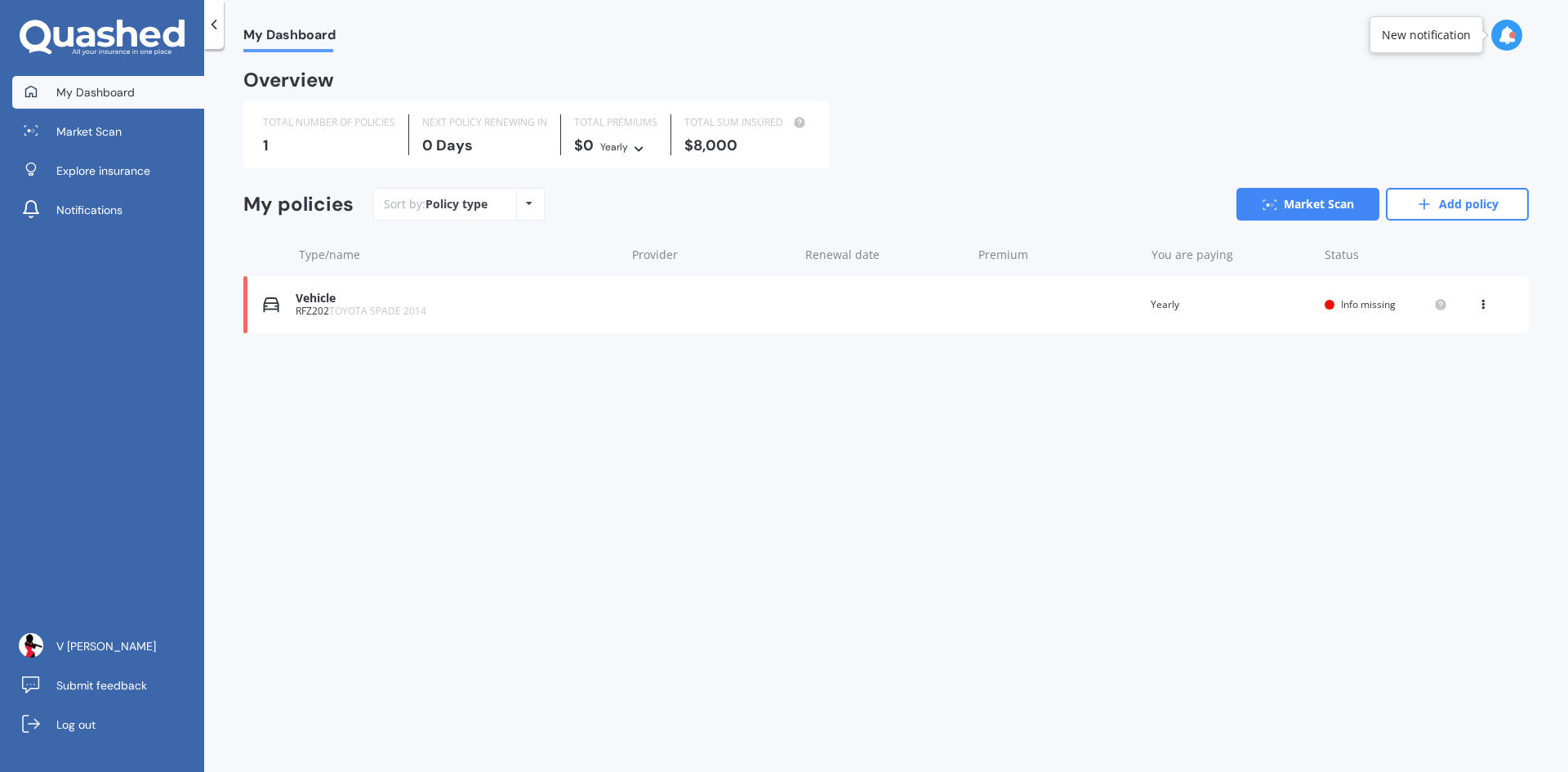 click on "My Dashboard Overview TOTAL NUMBER OF POLICIES 1 NEXT POLICY RENEWING IN 0 Days TOTAL PREMIUMS $0 Yearly Yearly Six-Monthly Quarterly Monthly Fortnightly Weekly TOTAL SUM INSURED $8,000 My policies Sort by:  Policy type Policy type Alphabetical Date added Renewing next Market Scan Add policy Type/name Provider Renewal date Premium You are paying Status Vehicle RFZ202  TOYOTA SPADE 2014 Renewal date Premium You are paying Yearly Status Info missing View option View policy Delete Vehicle RFZ202  TOYOTA SPADE 2014 Renewal date Premium You are paying Yearly Status Info missing View option View policy Delete" at bounding box center (886, 413) 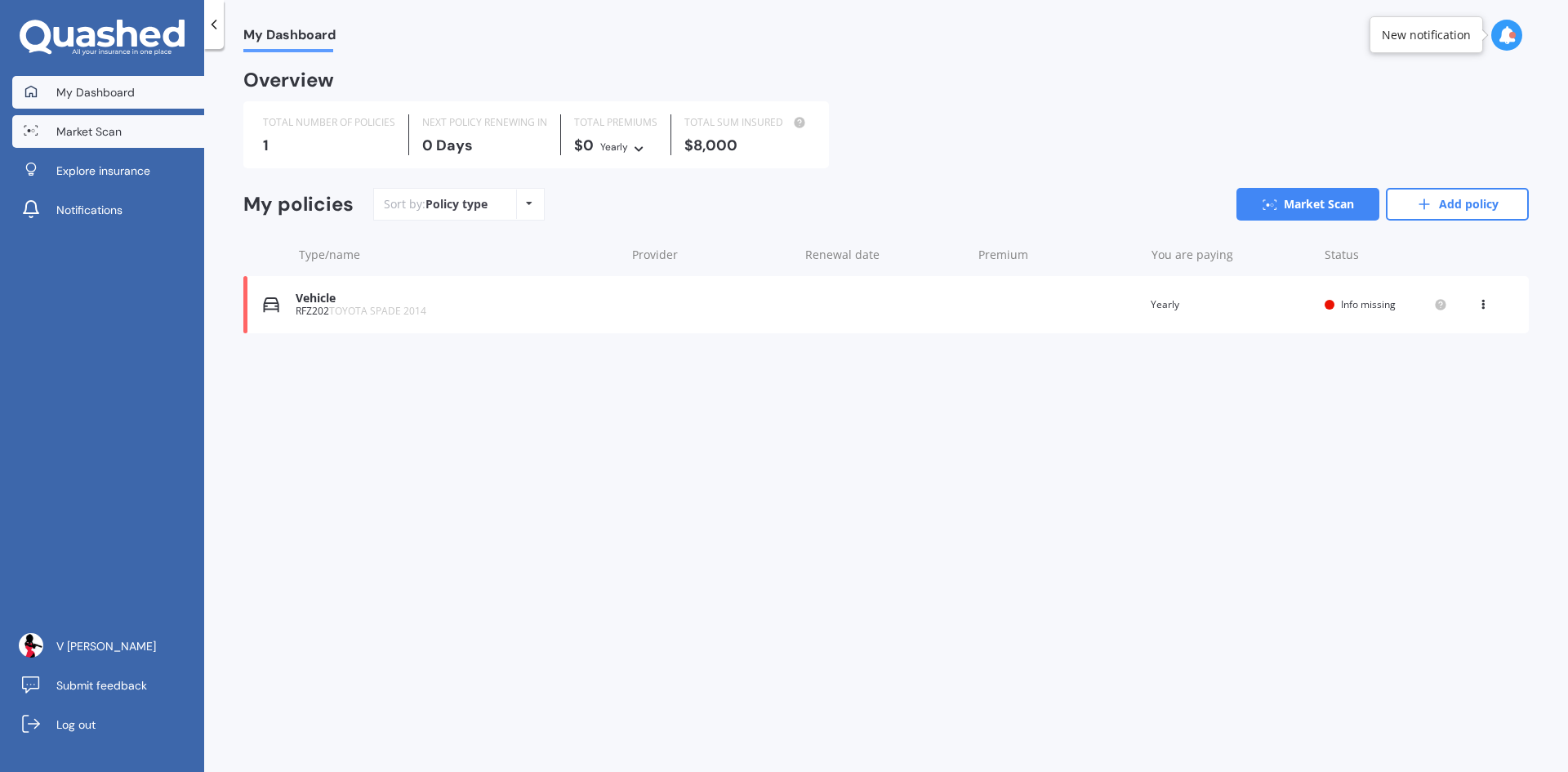 click on "Market Scan" at bounding box center (89, 132) 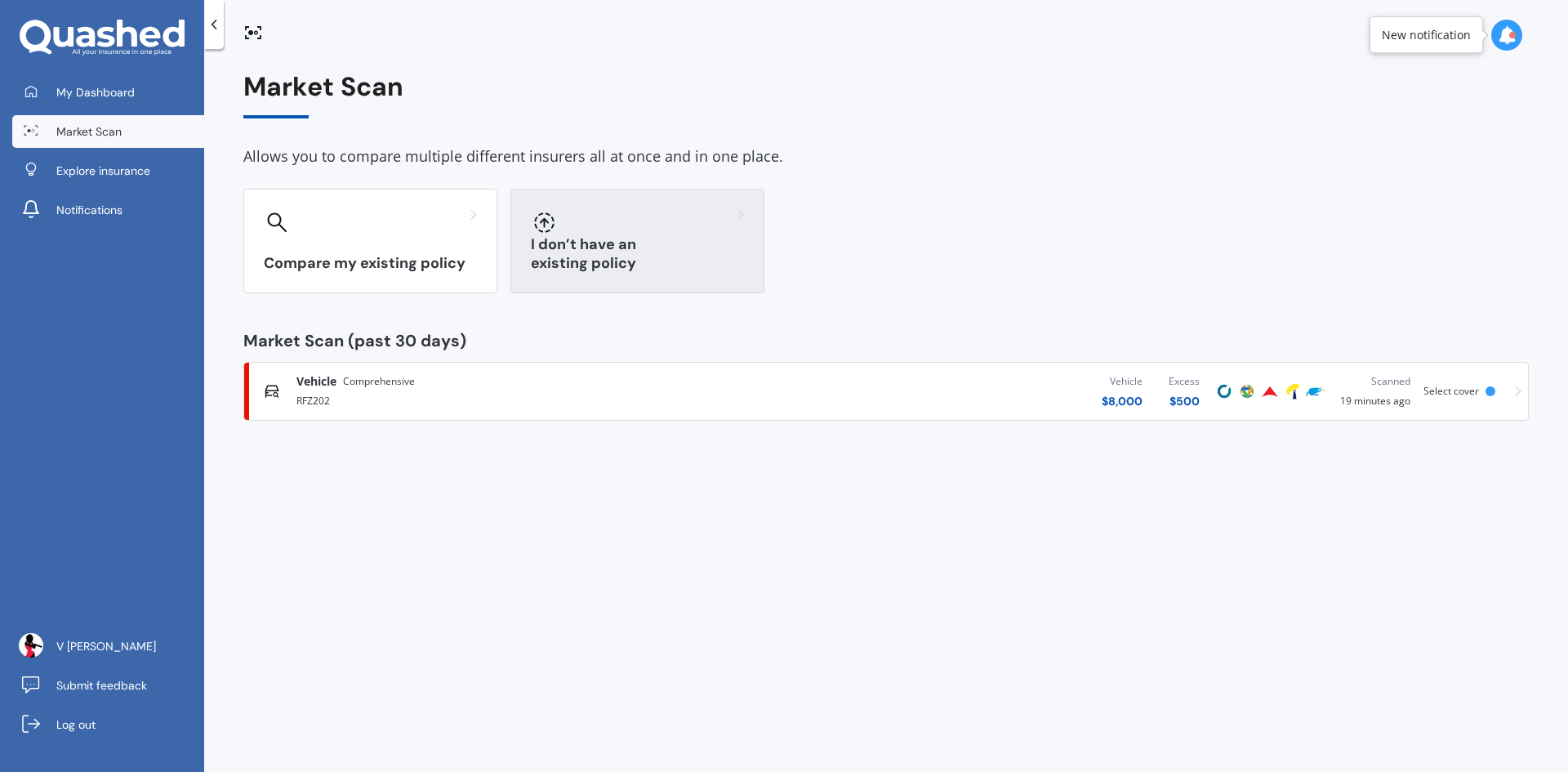 click on "I don’t have an existing policy" at bounding box center [637, 241] 